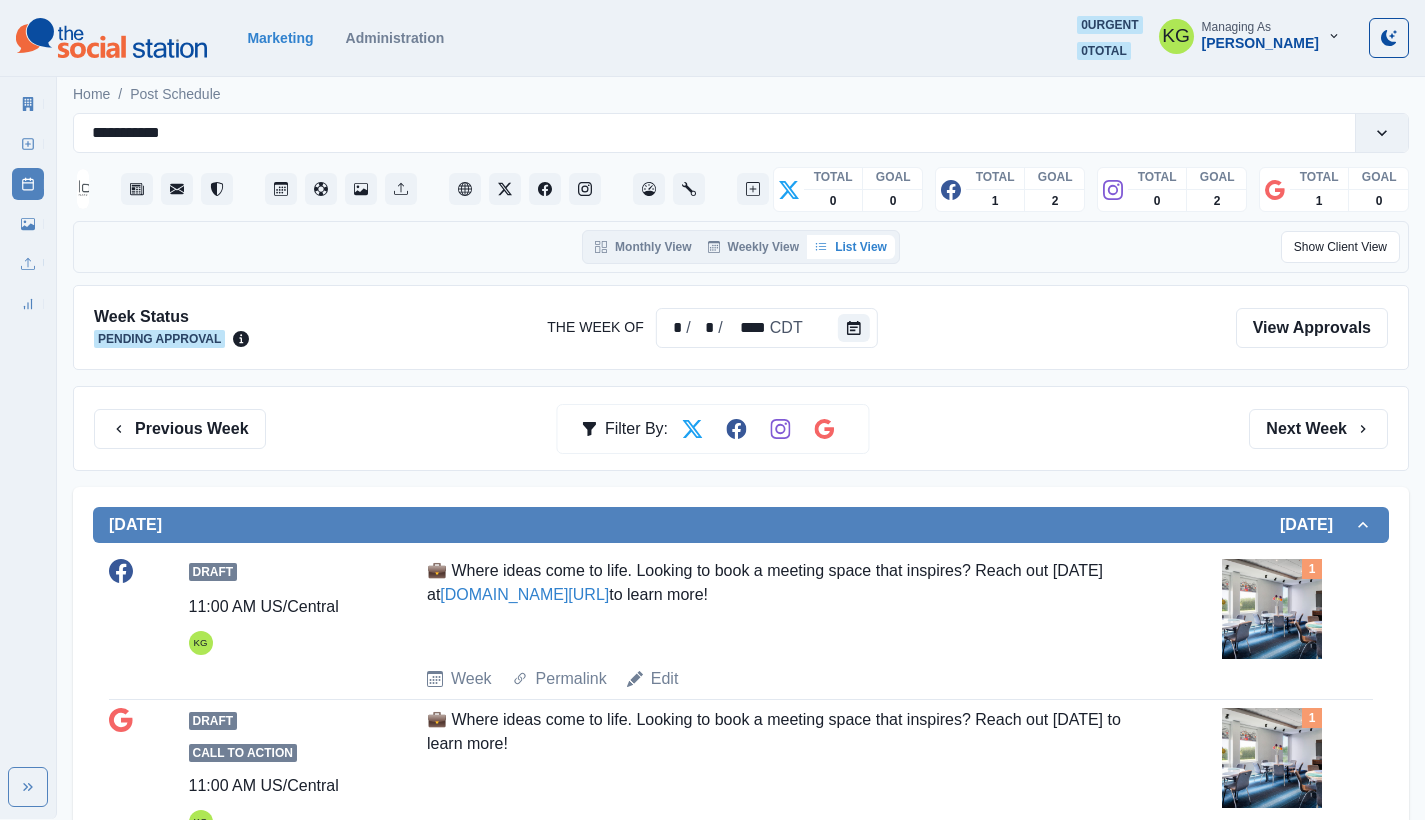 scroll, scrollTop: 674, scrollLeft: 0, axis: vertical 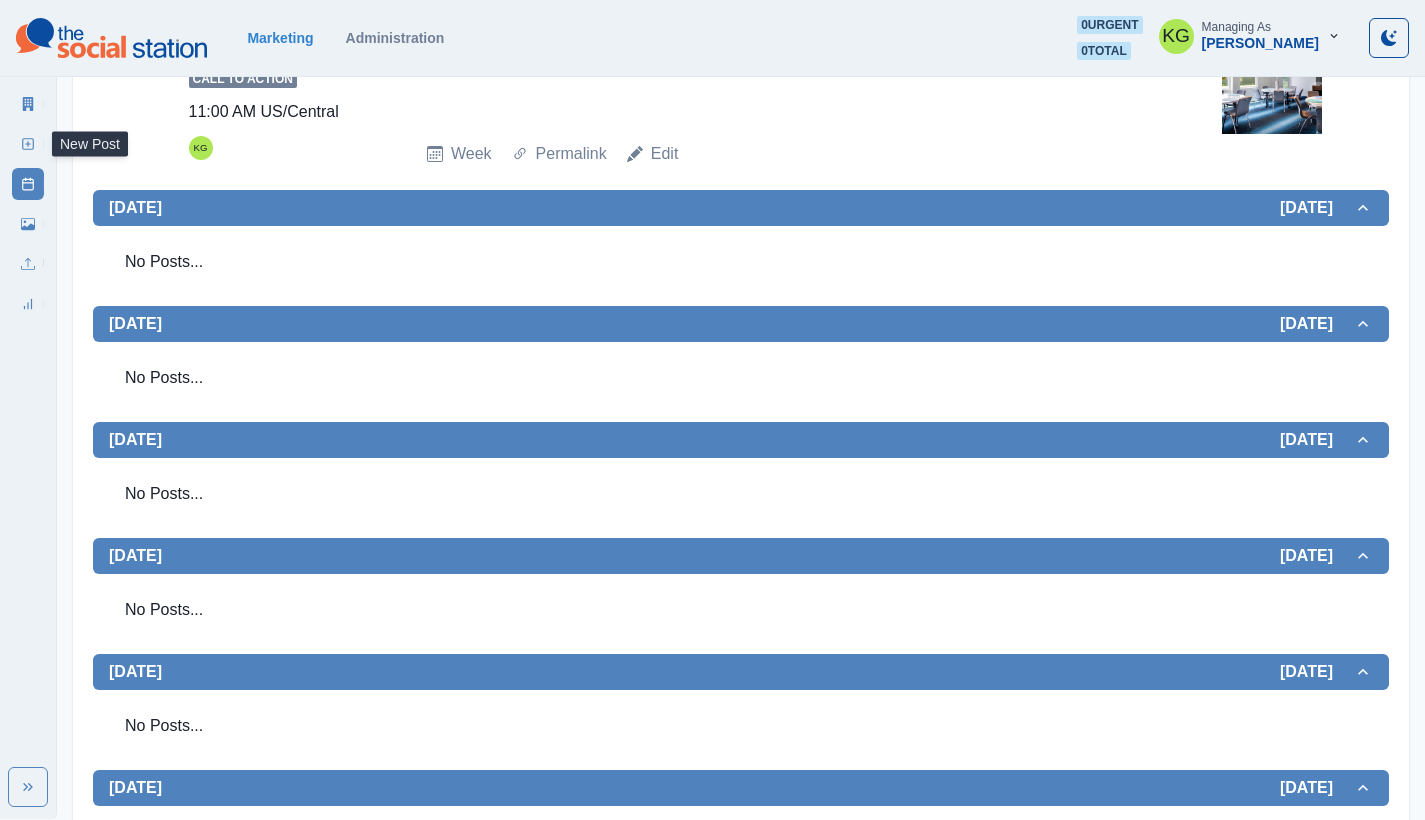 click 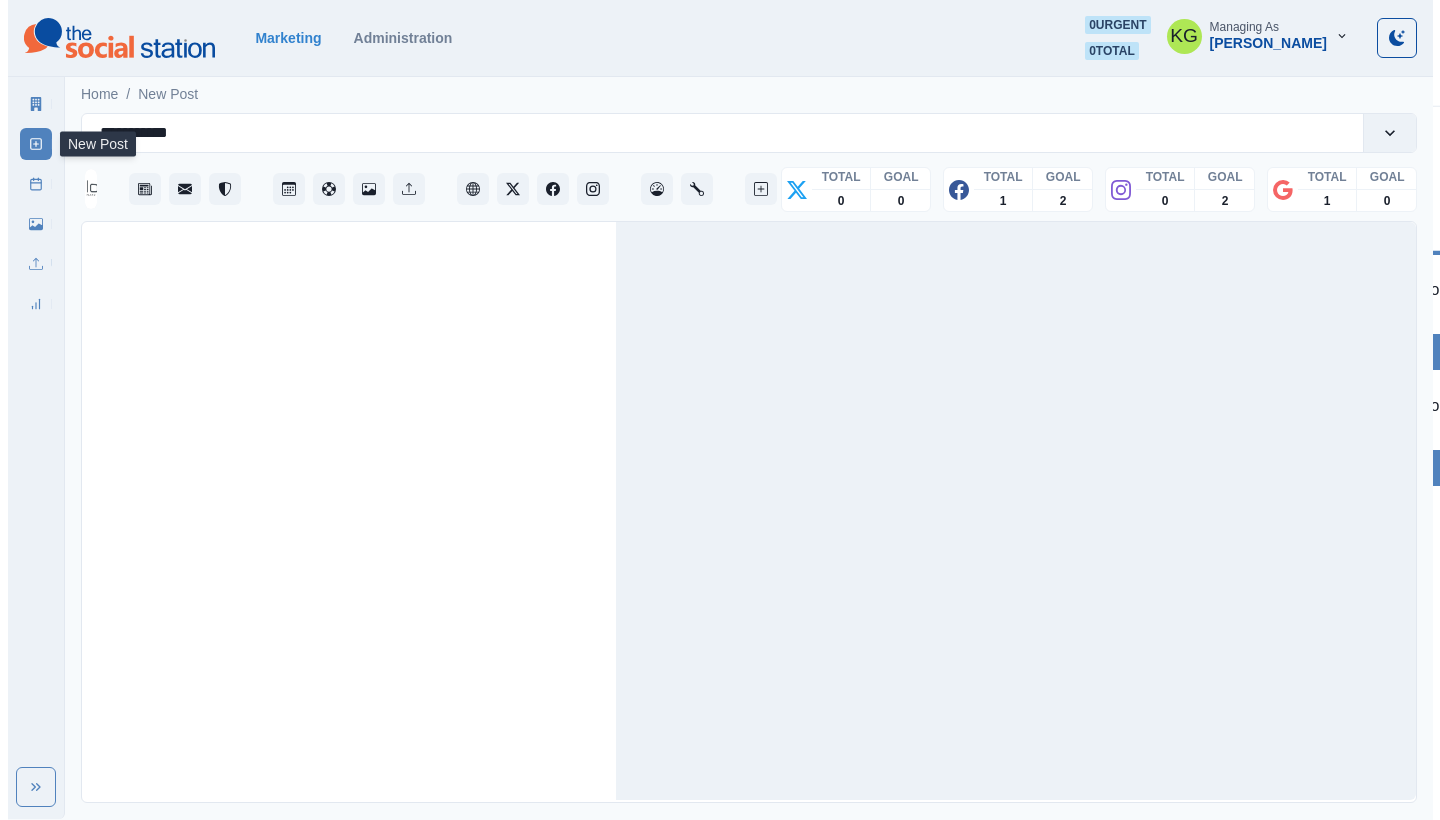 scroll, scrollTop: 0, scrollLeft: 0, axis: both 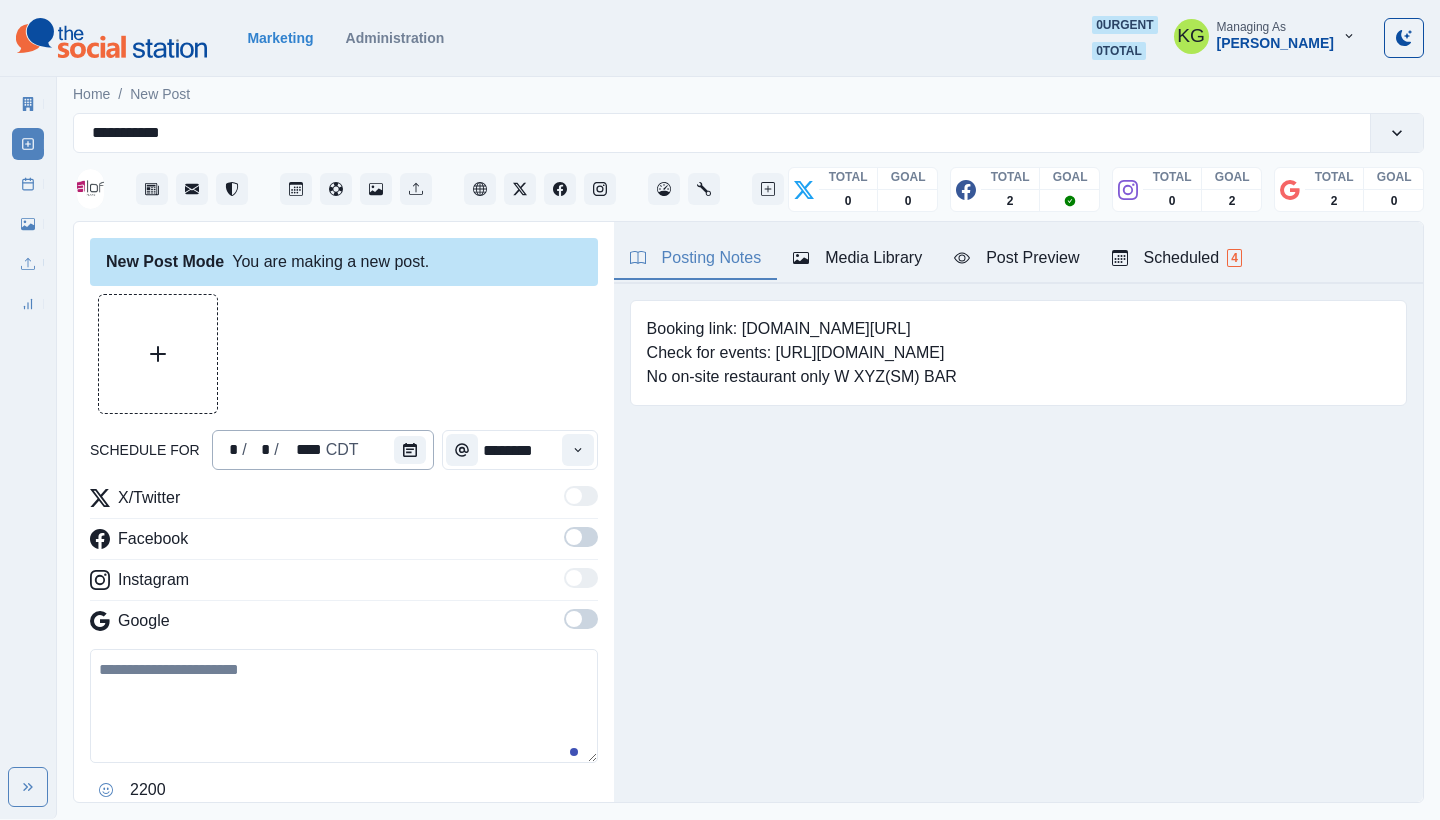click on "* / * / **** CDT" at bounding box center [323, 450] 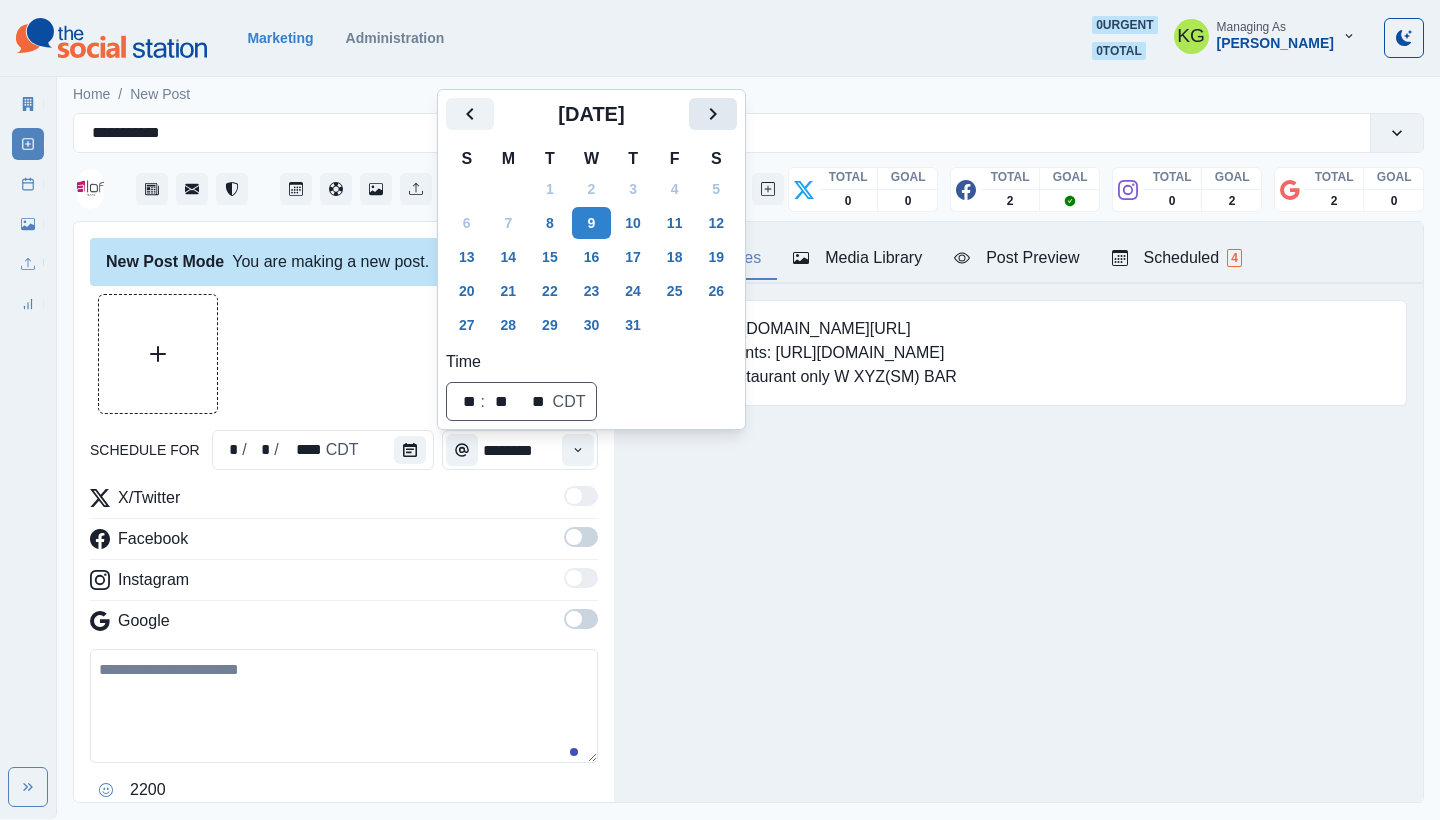 click at bounding box center [713, 114] 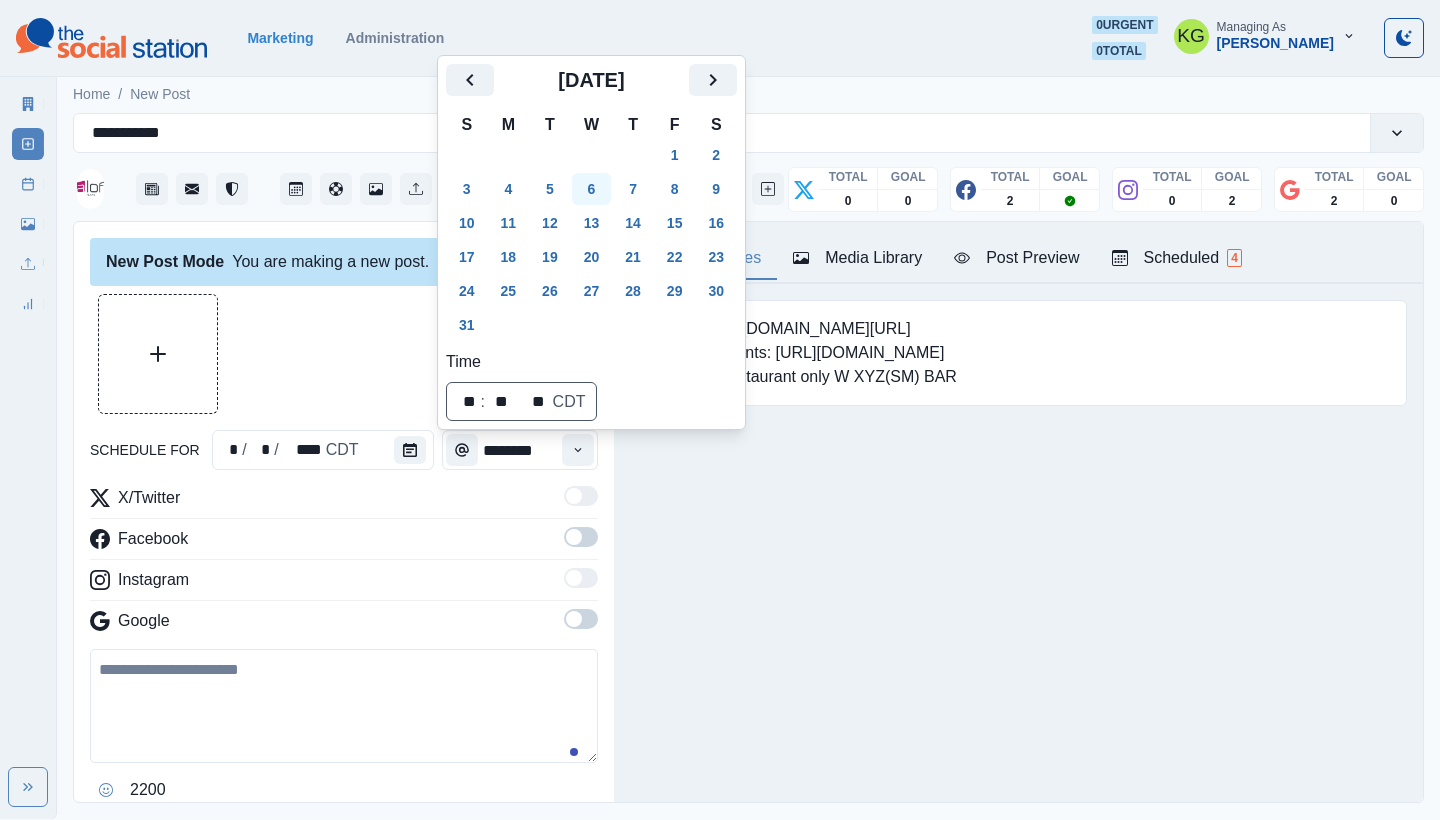 click on "6" at bounding box center [592, 189] 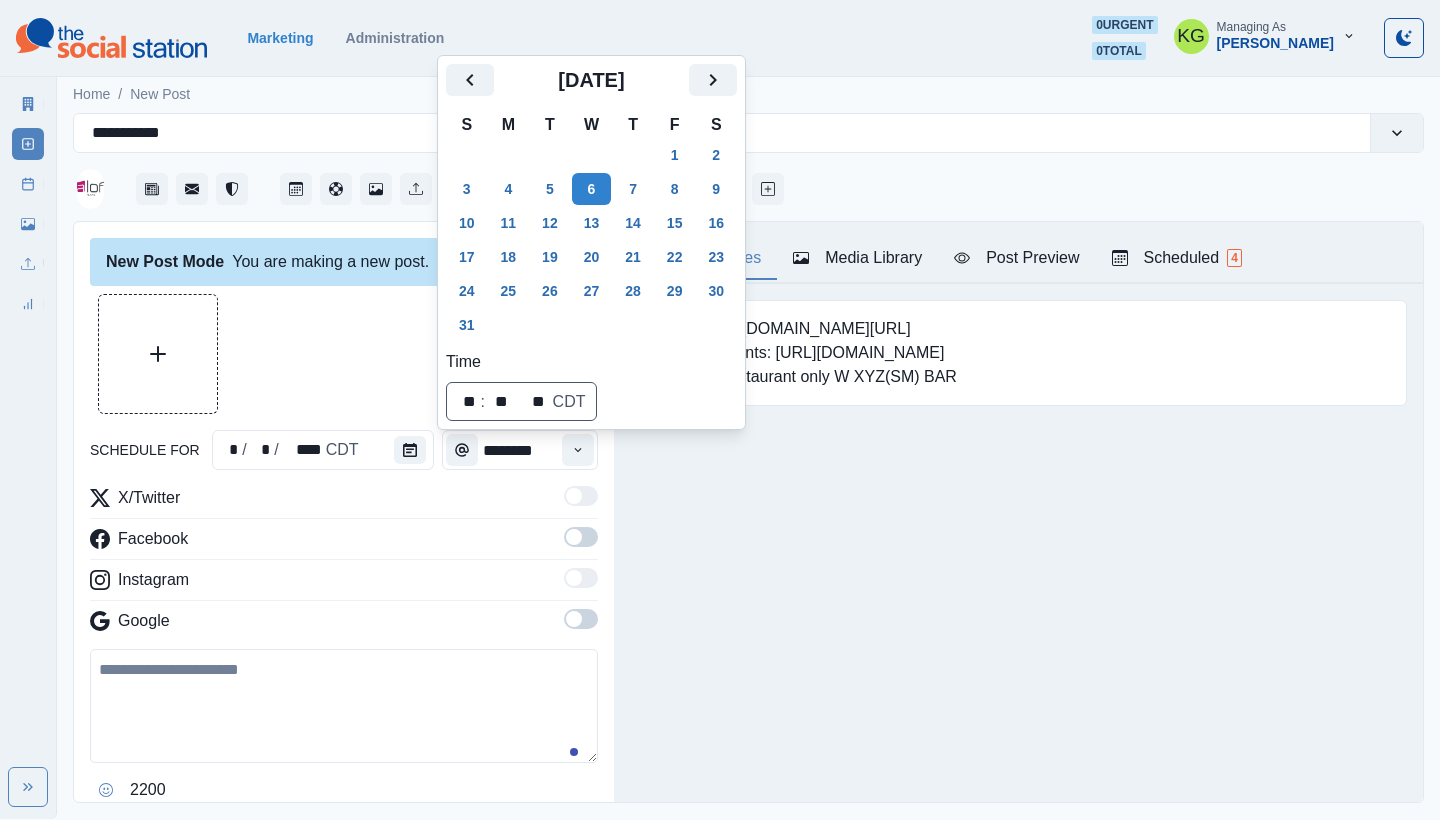 click on "Posting Notes Media Library Post Preview Scheduled 4 Booking link: [DOMAIN_NAME][URL]
Check for events: [URL][DOMAIN_NAME]
No on-site restaurant only W XYZ(SM) BAR Upload Type Any Image Video Source Any Upload Social Manager Found: Instagram Found: Google Customer Photo Found: TripAdvisor Review Found: Yelp Review Reusable Any Yes No Description Any Missing Description Duplicates Any Show Duplicated Media Last Scheduled Any Over A Month Ago Over [DATE] Over [DATE] Never Scheduled Sort Newest Media Oldest Media Most Recently Scheduled Least Recently Scheduled 1 2 3 4 5 15 Please select a service provider to see a post preview. Week Of * / * / **** GMT+8 [DATE] Scheduled 12:00 PM US/Central KG Bringing your pet along? We’re all for it! 🐾 Check out our pet-friendly amenities and policy here:  [DOMAIN_NAME][URL]
📷: @alofthotels Week Permalink Edit 1 Scheduled Call to Action 12:00 PM US/Central KG Week Permalink Edit 1 [DATE] Scheduled KG Week 1 1" at bounding box center [1018, 512] 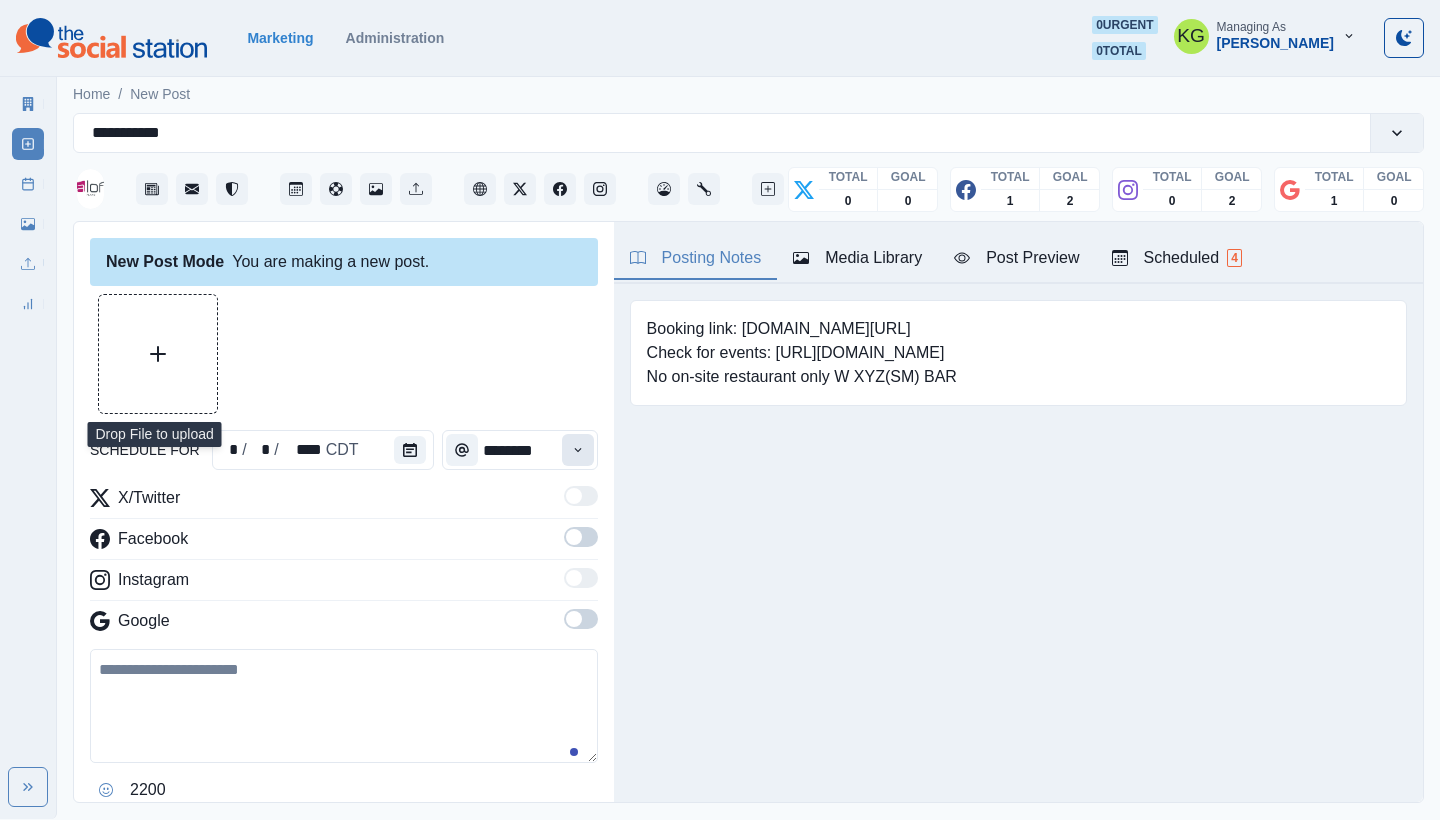 click 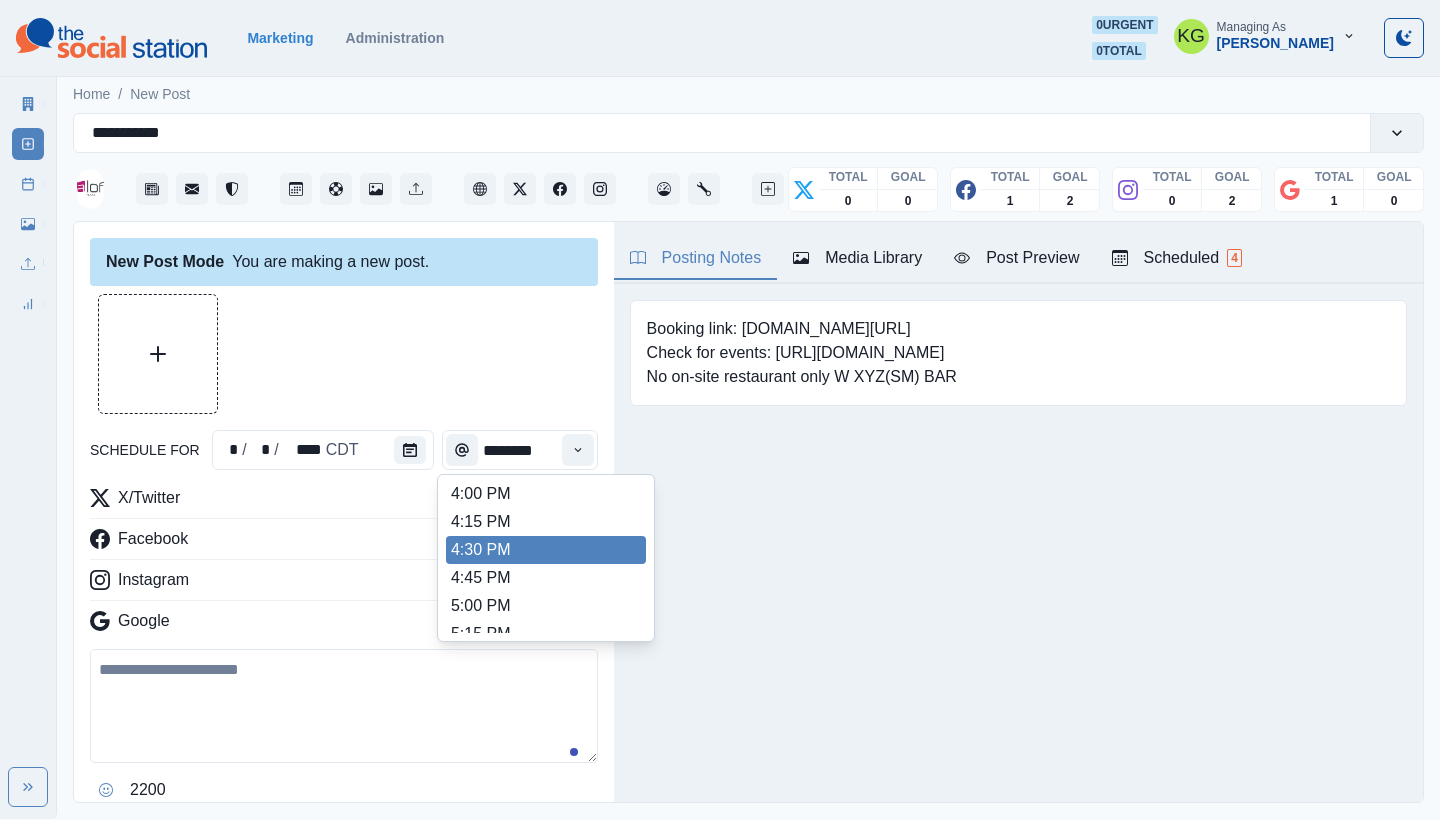 scroll, scrollTop: 726, scrollLeft: 0, axis: vertical 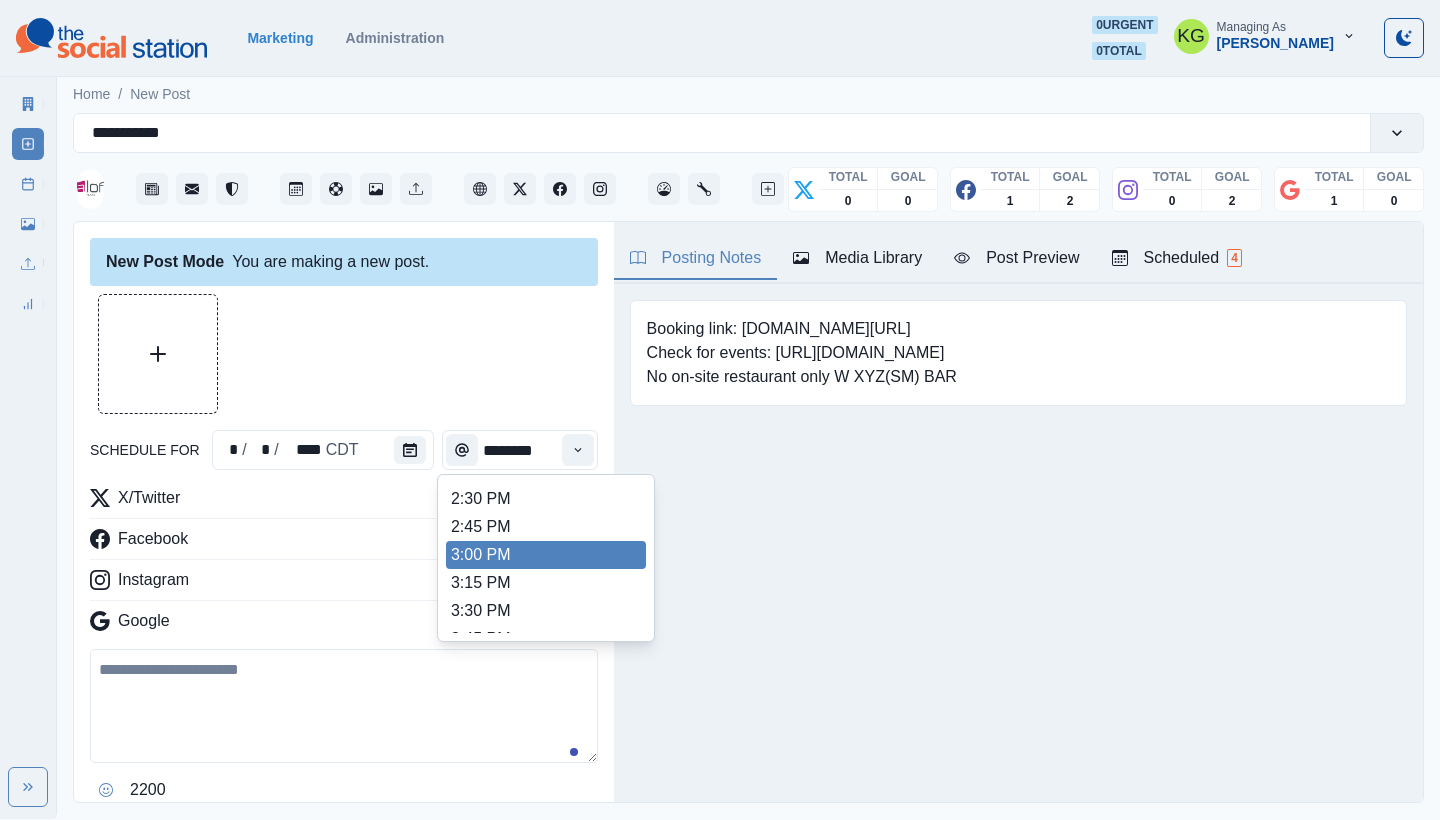 click on "3:00 PM" at bounding box center [546, 555] 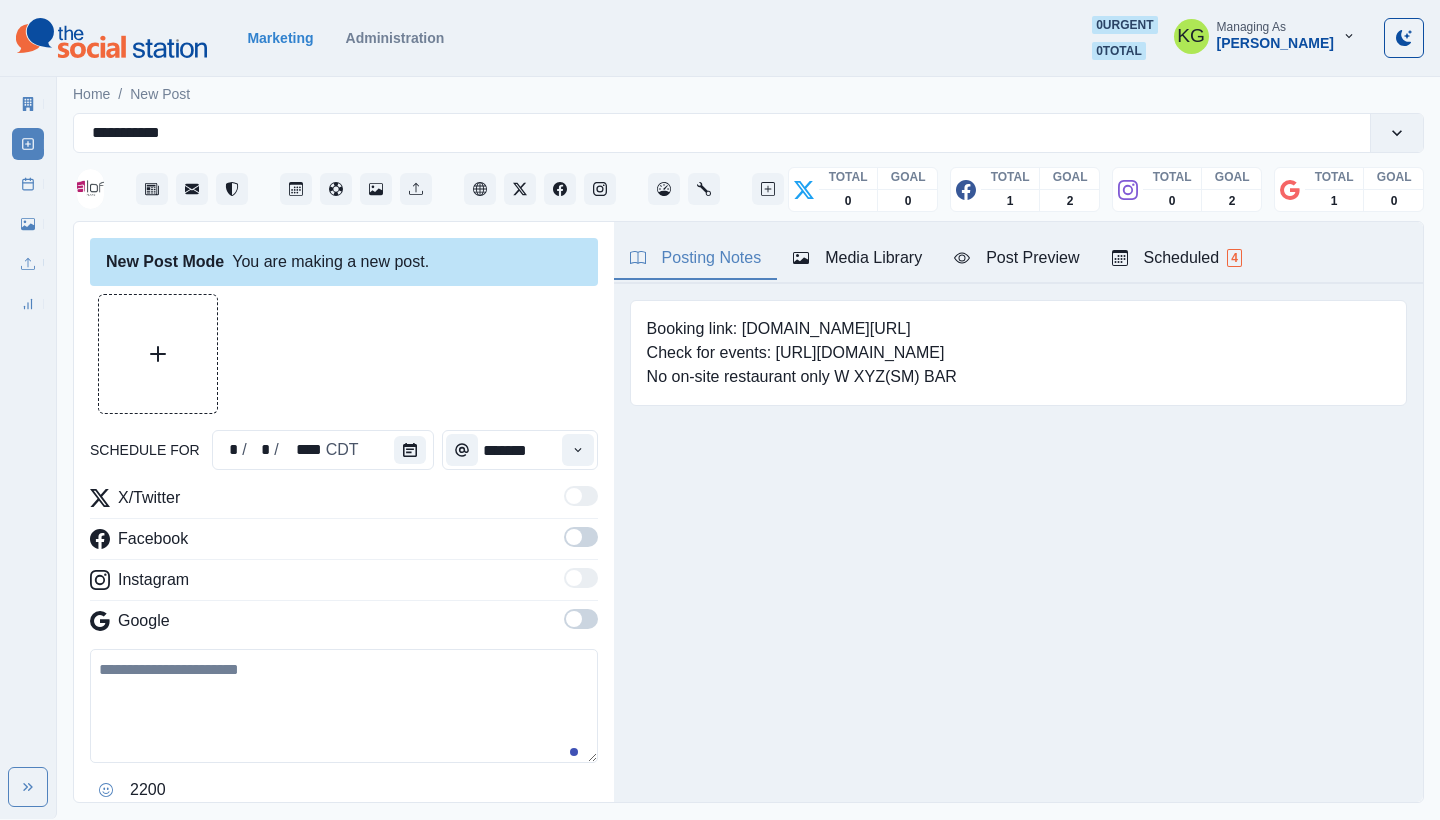 click at bounding box center [574, 619] 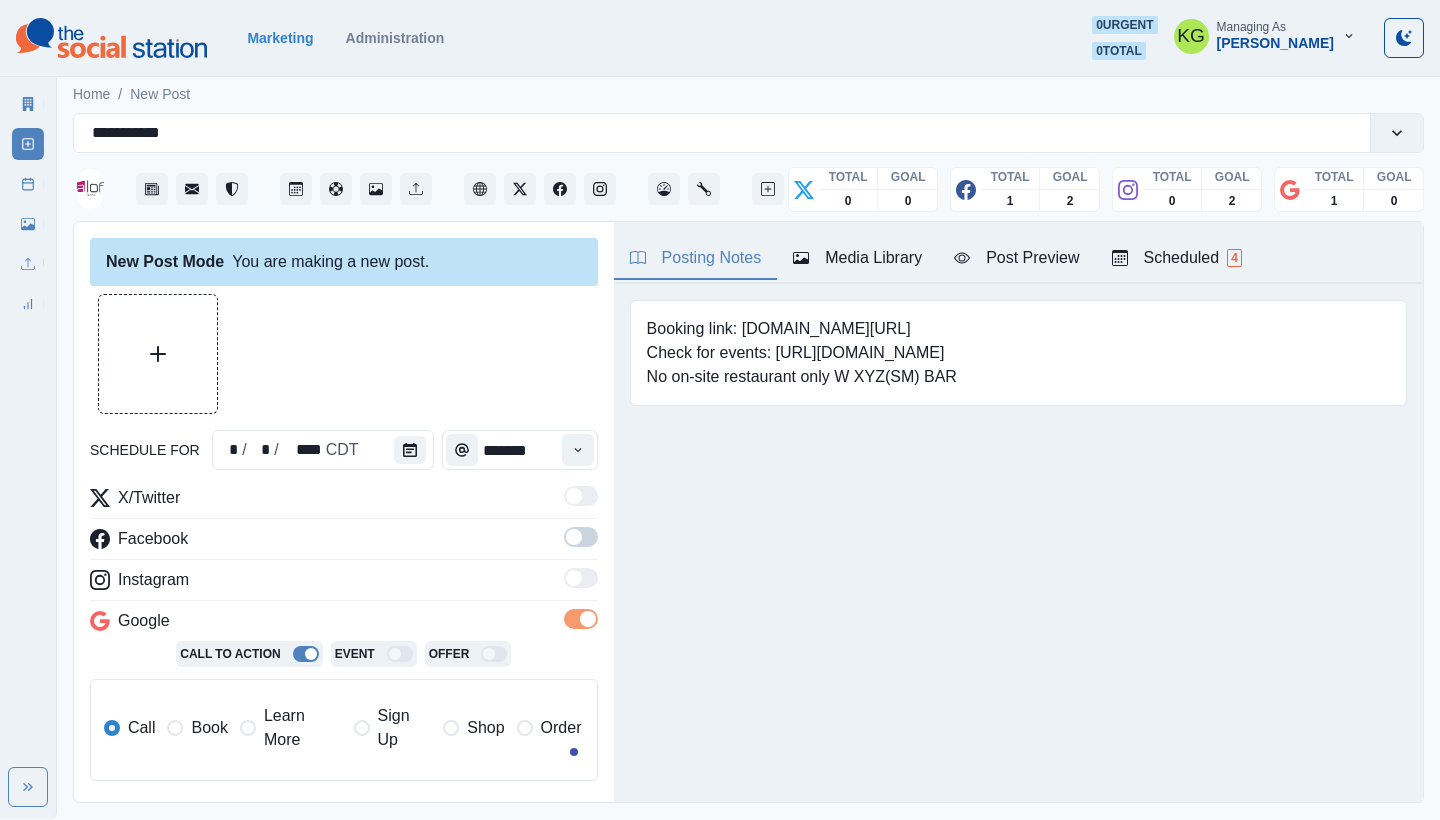 click at bounding box center (581, 537) 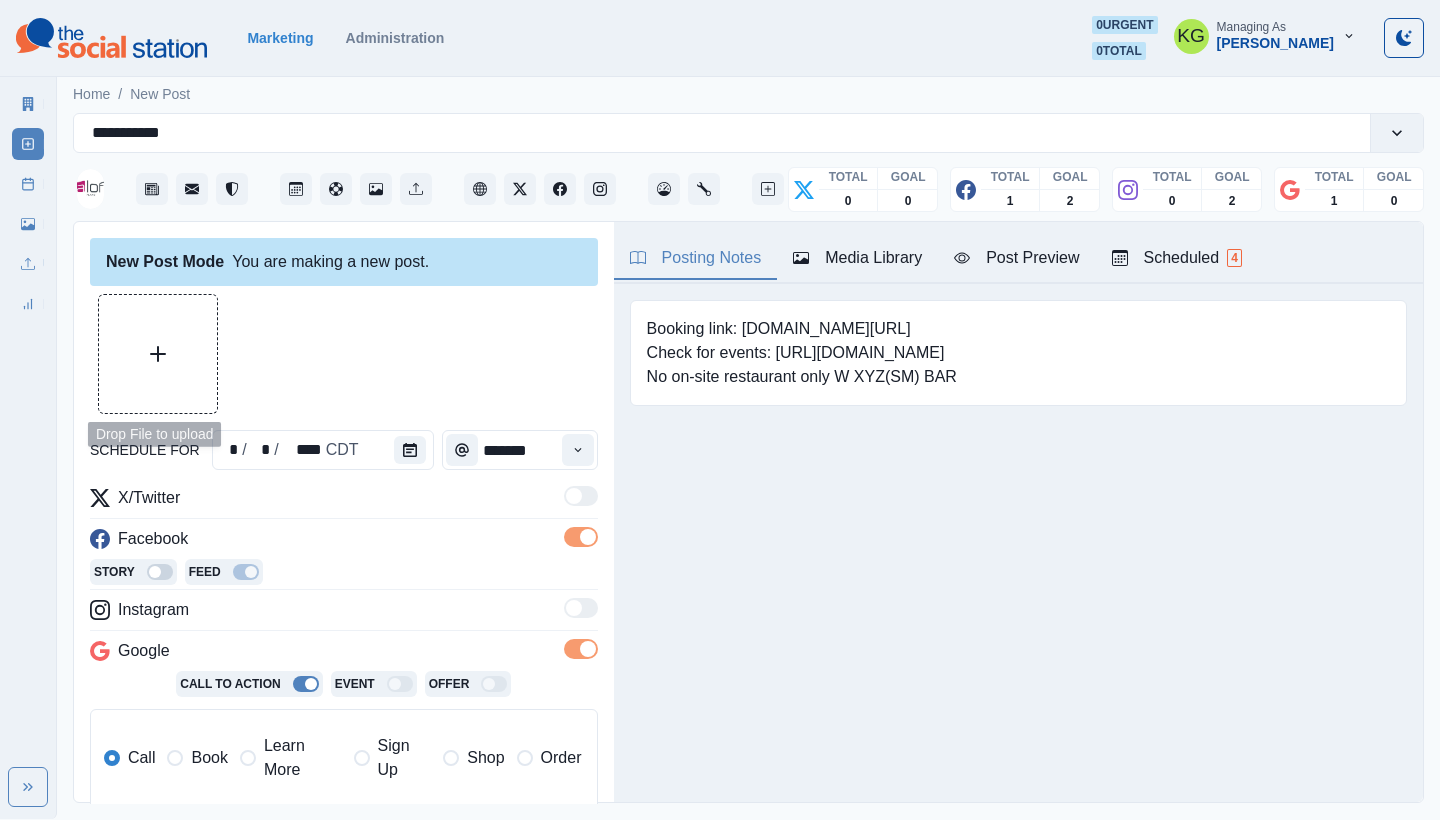 click at bounding box center (158, 354) 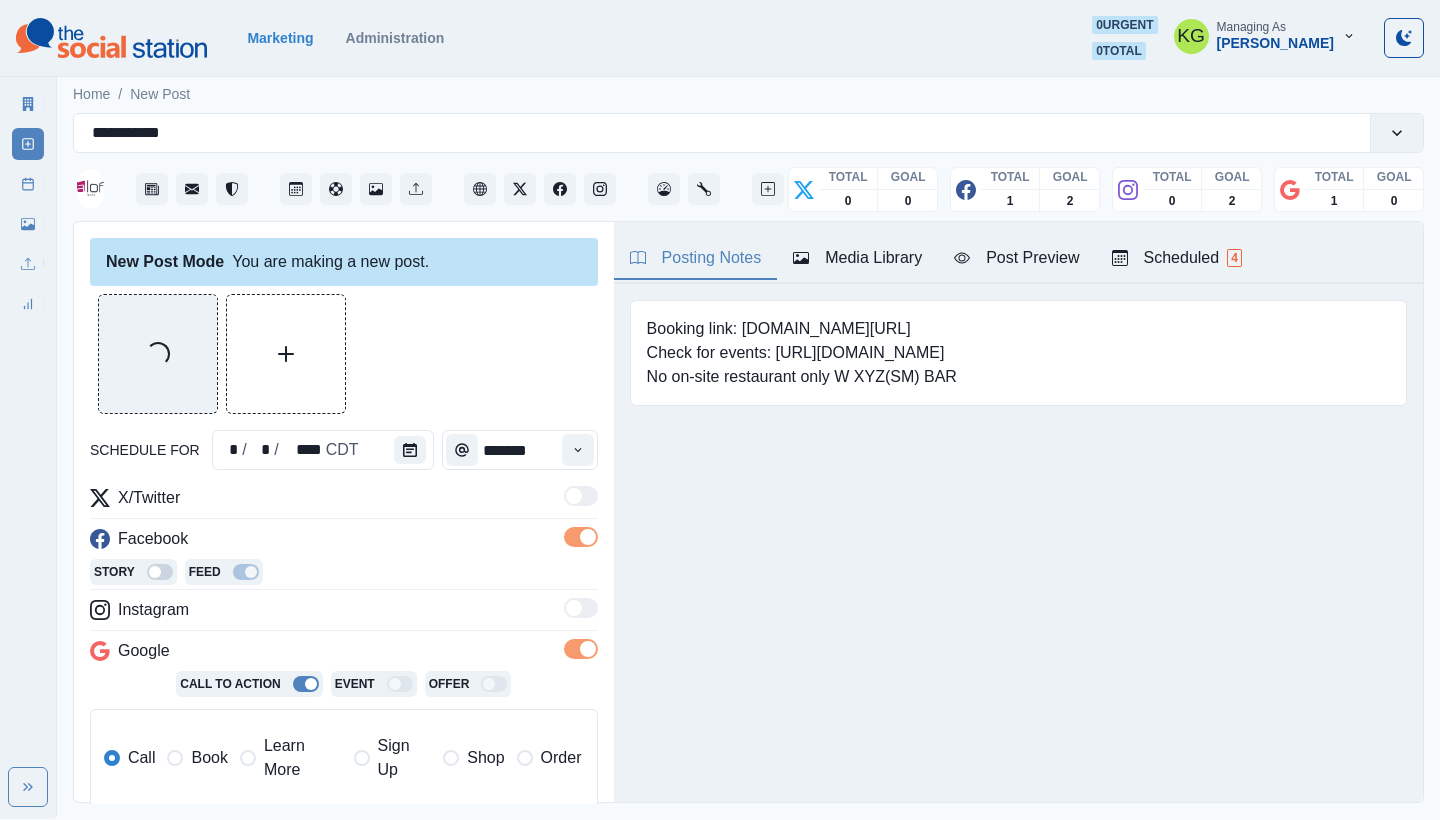 scroll, scrollTop: 195, scrollLeft: 0, axis: vertical 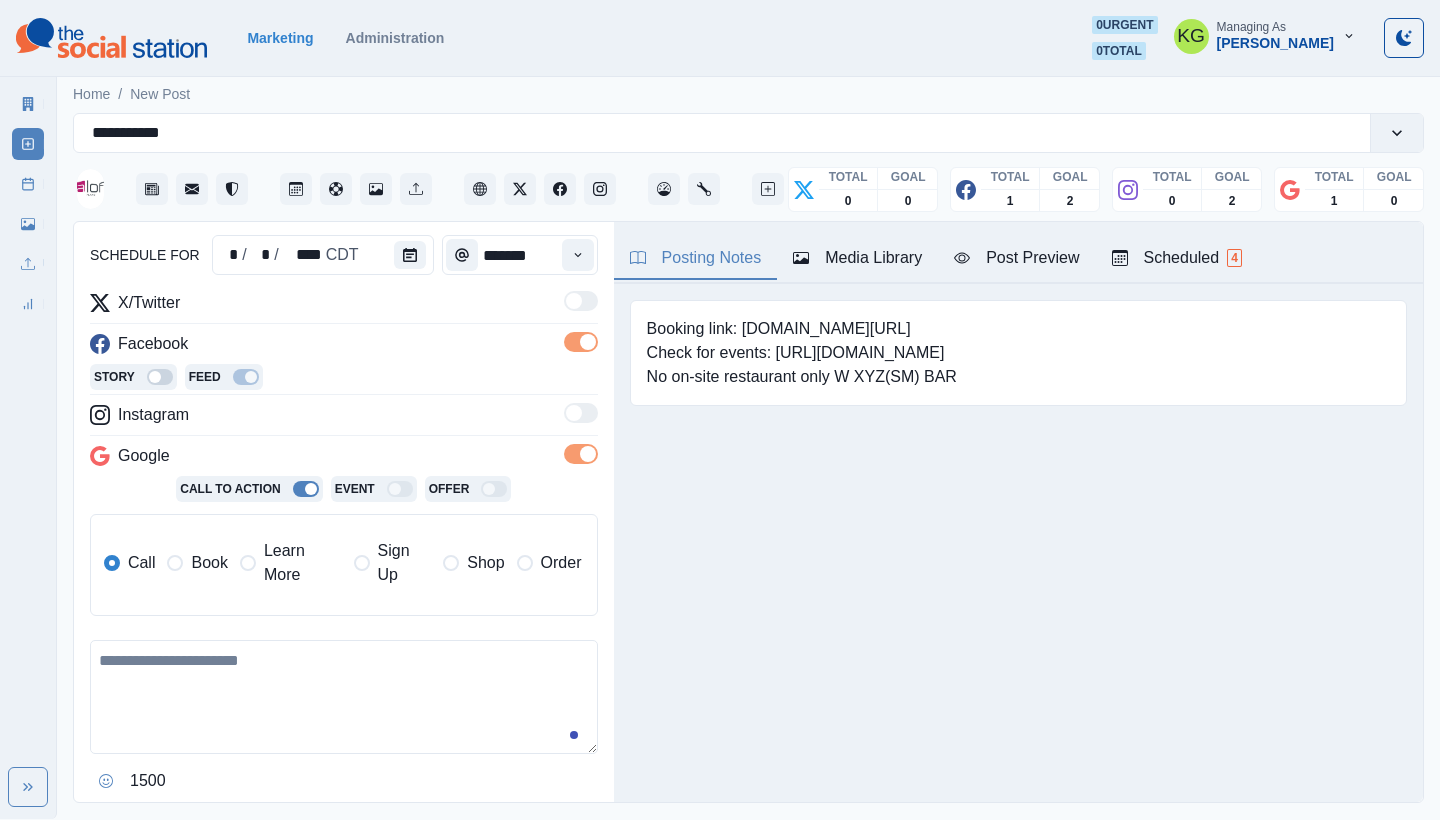 click on "Learn More" at bounding box center (291, 563) 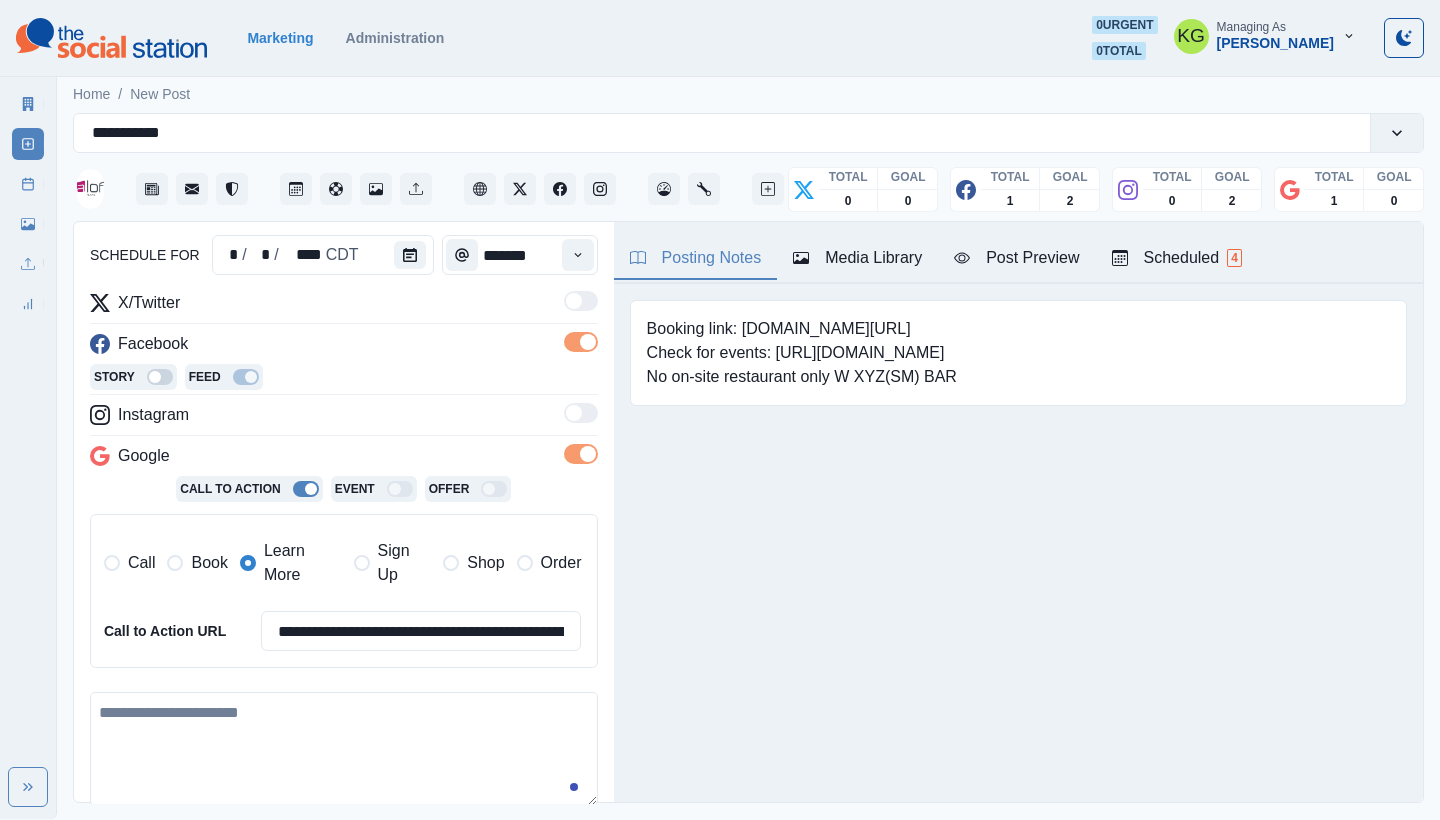 click at bounding box center [344, 749] 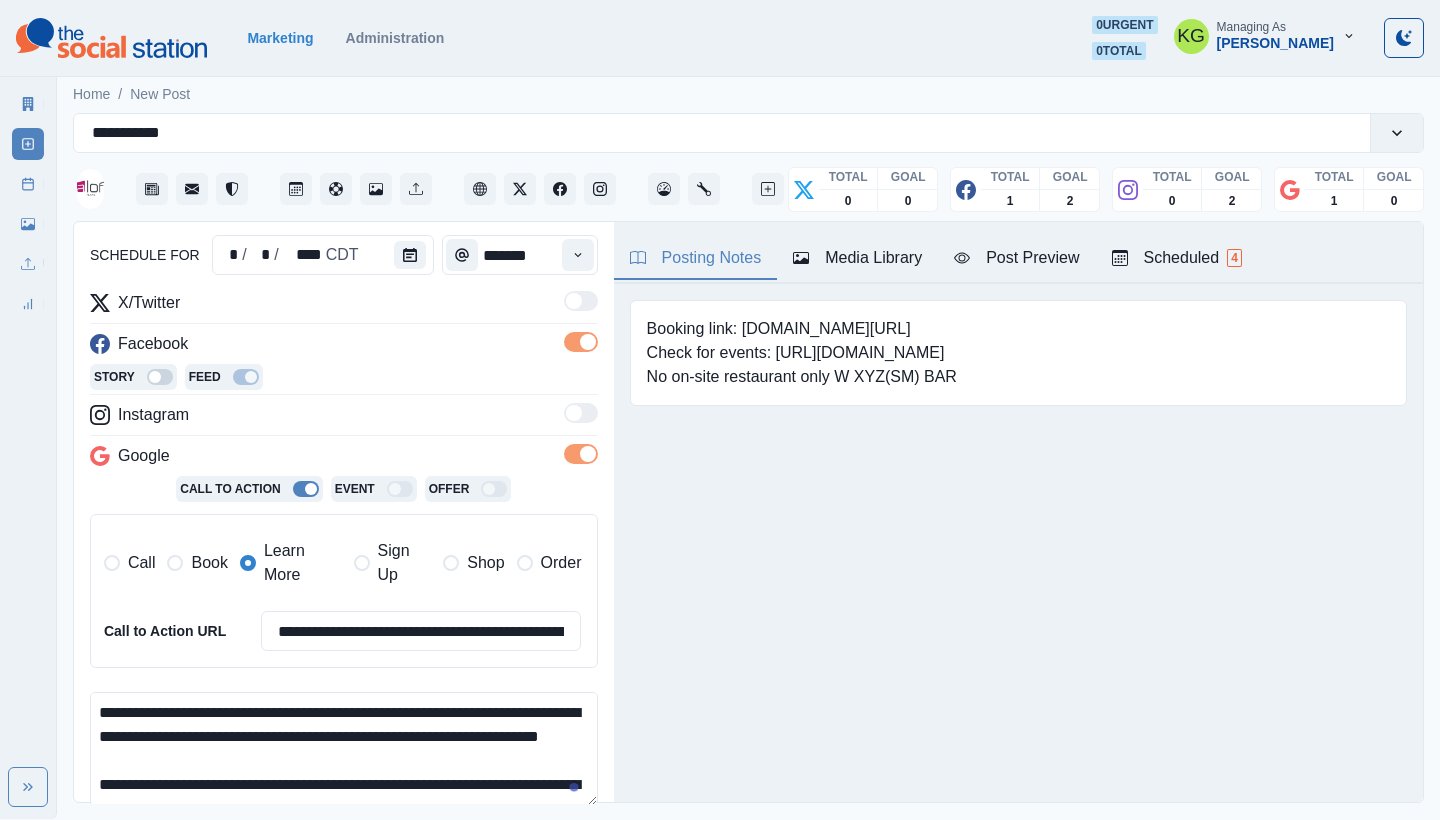 scroll, scrollTop: 168, scrollLeft: 0, axis: vertical 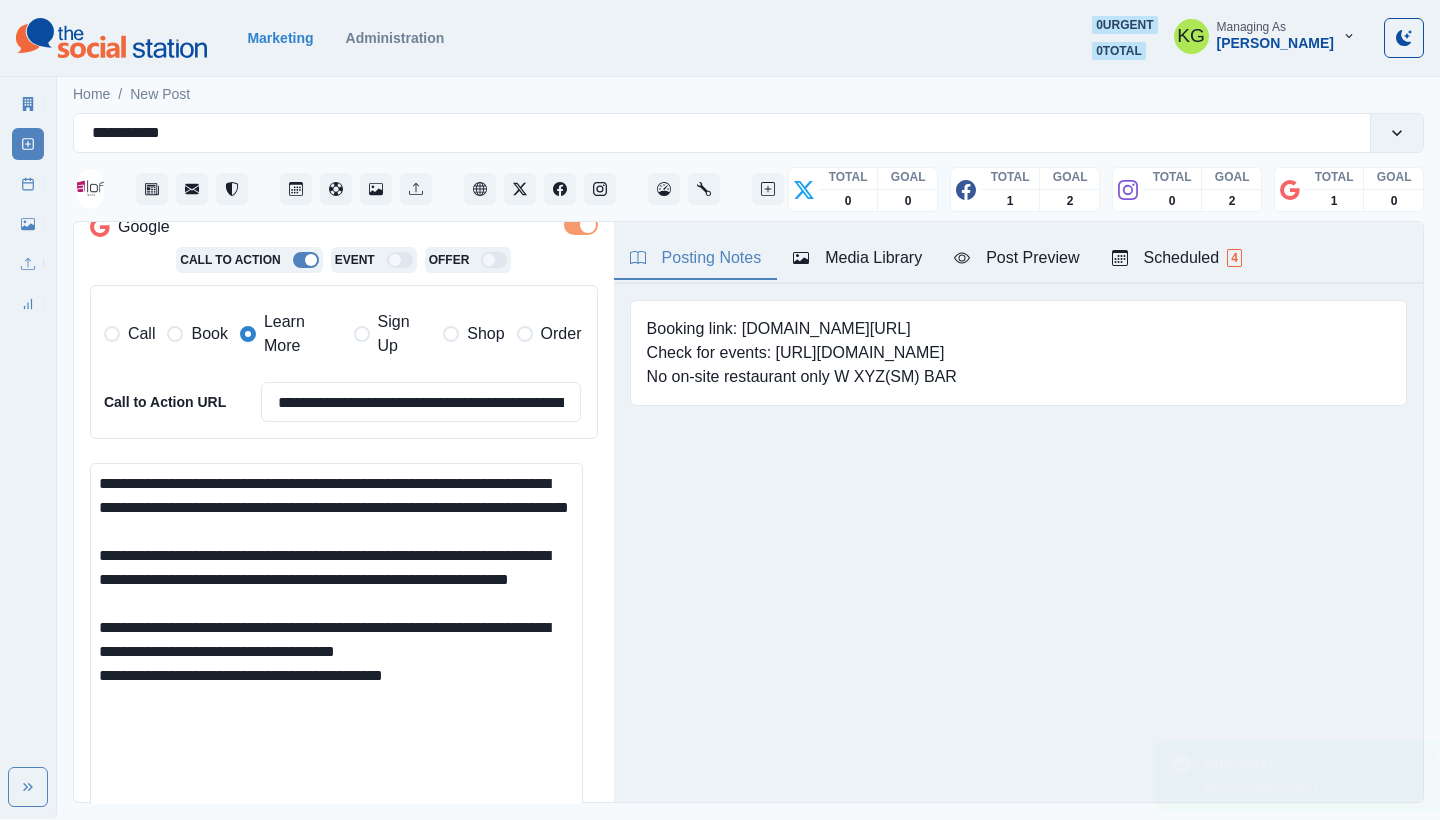 click on "**********" at bounding box center [720, 409] 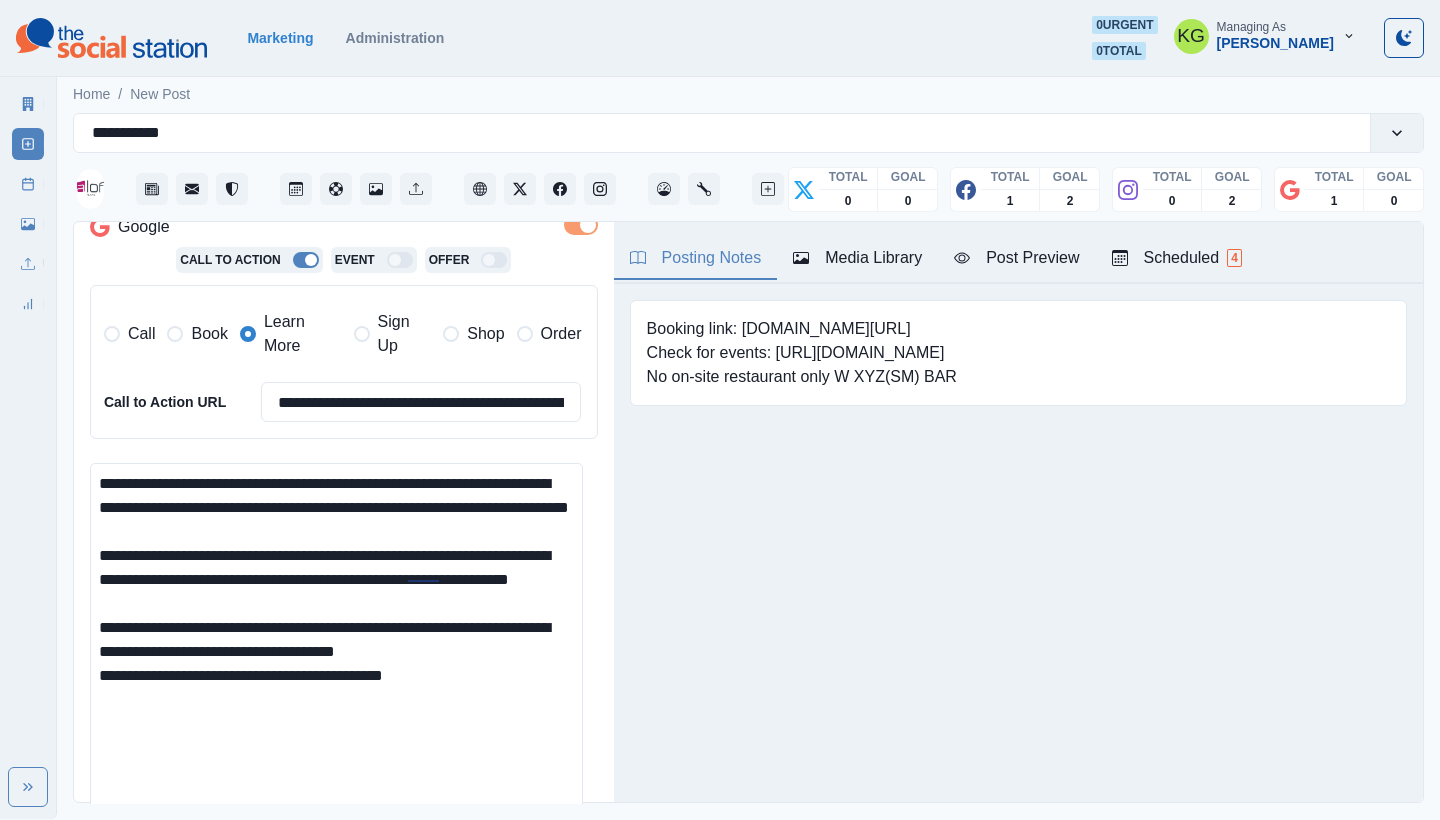 click on "**********" at bounding box center [336, 650] 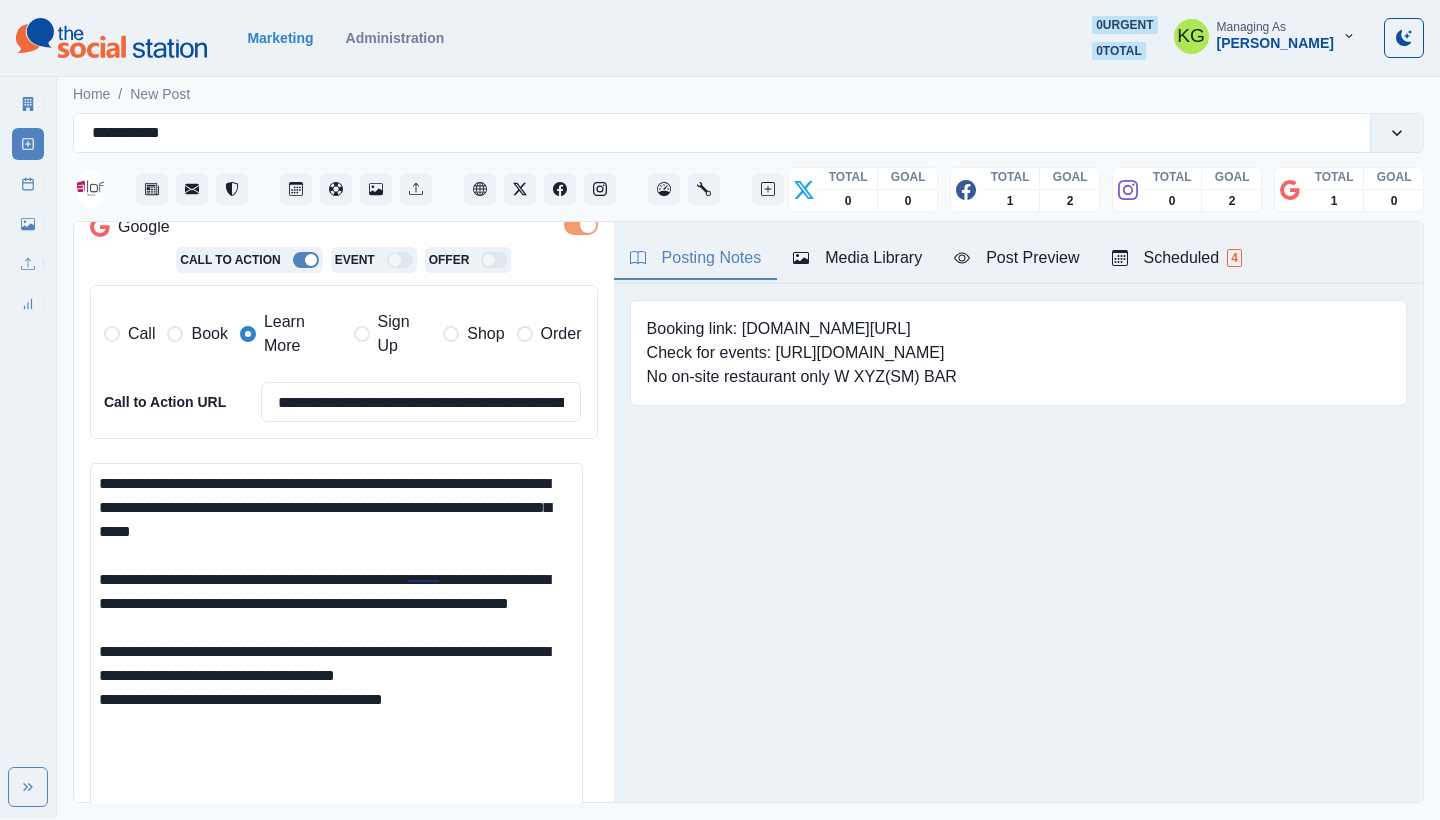 drag, startPoint x: 220, startPoint y: 527, endPoint x: 300, endPoint y: 528, distance: 80.00625 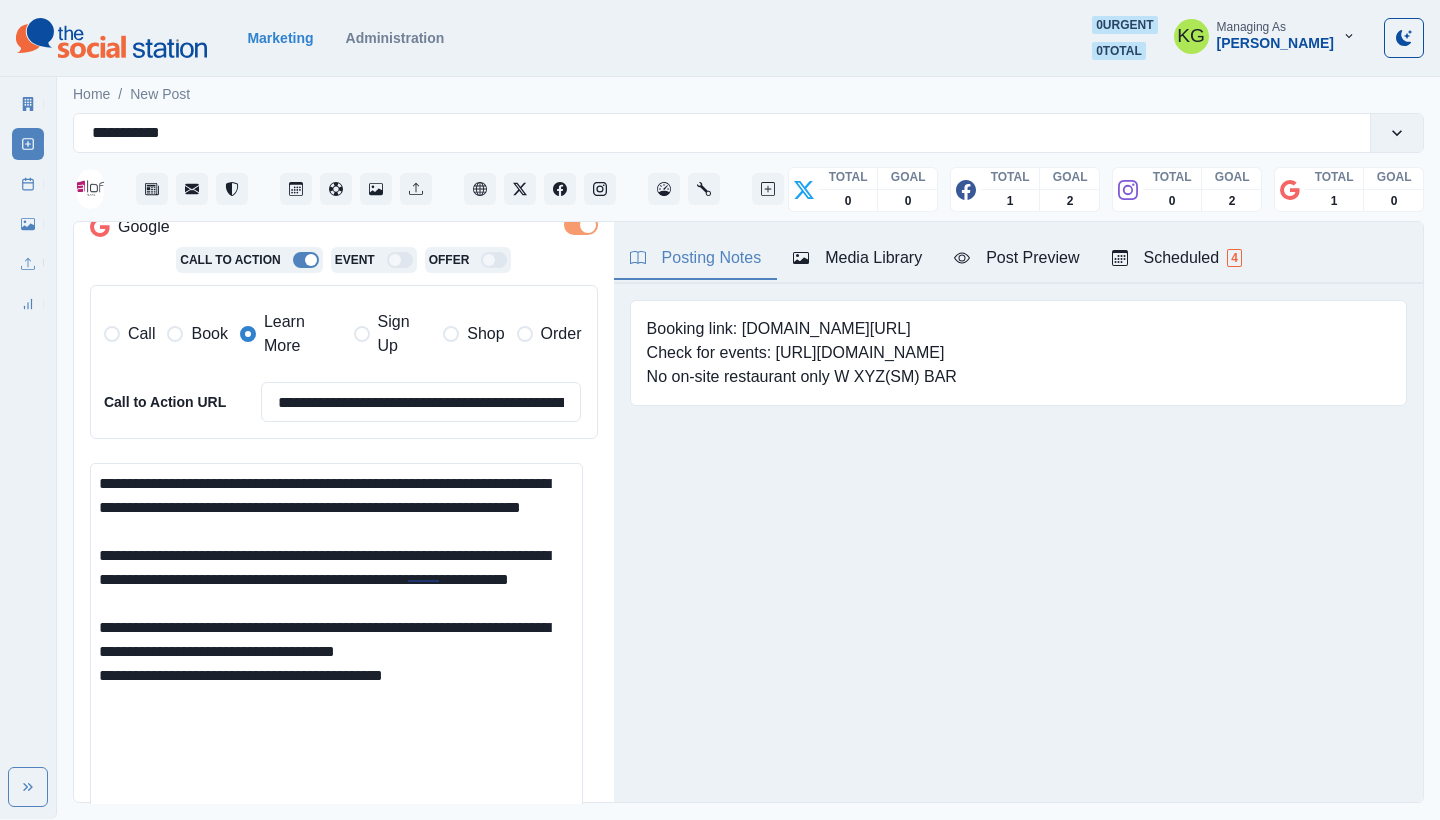 click on "**********" at bounding box center [336, 650] 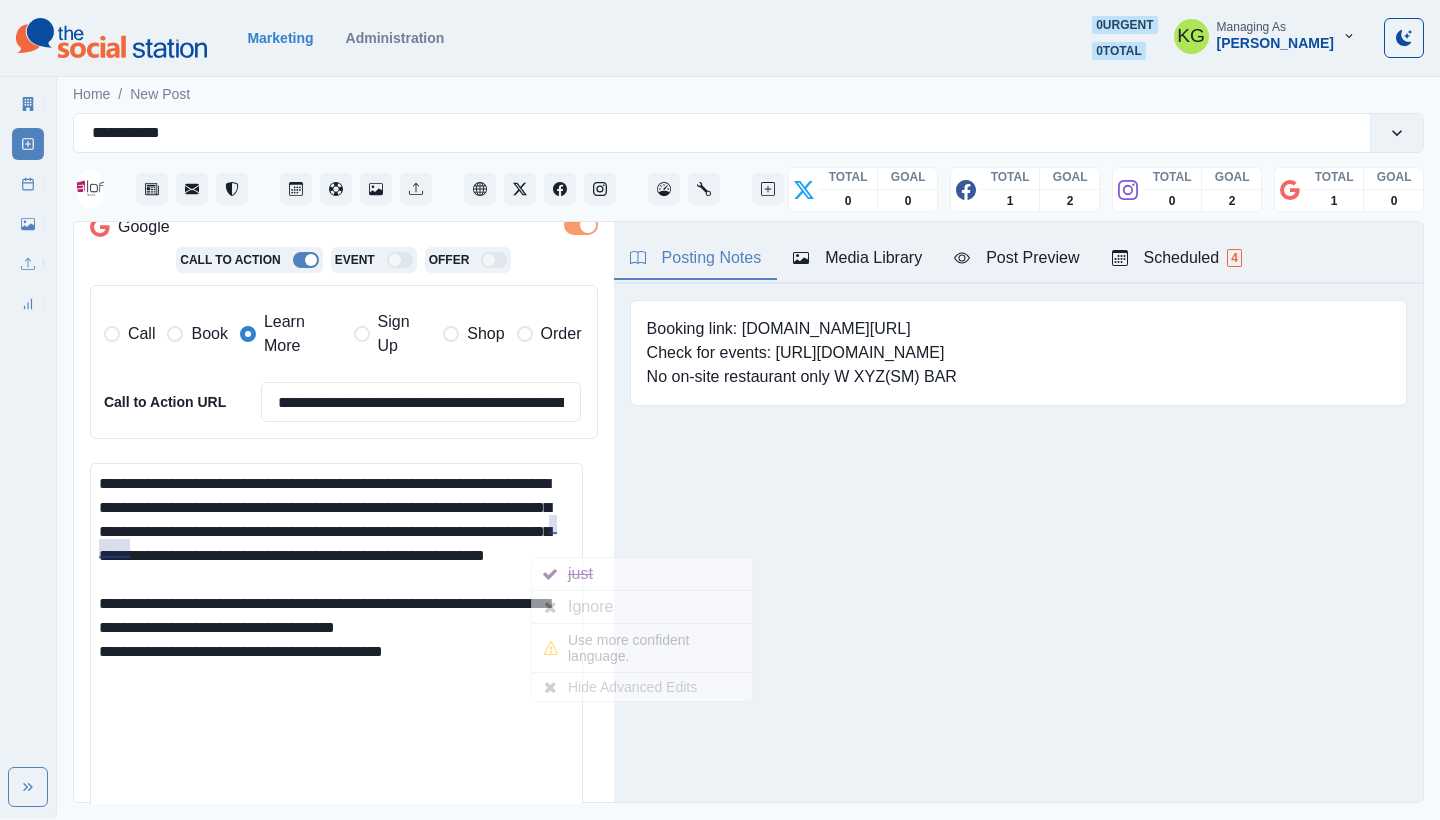 click on "**********" at bounding box center (336, 650) 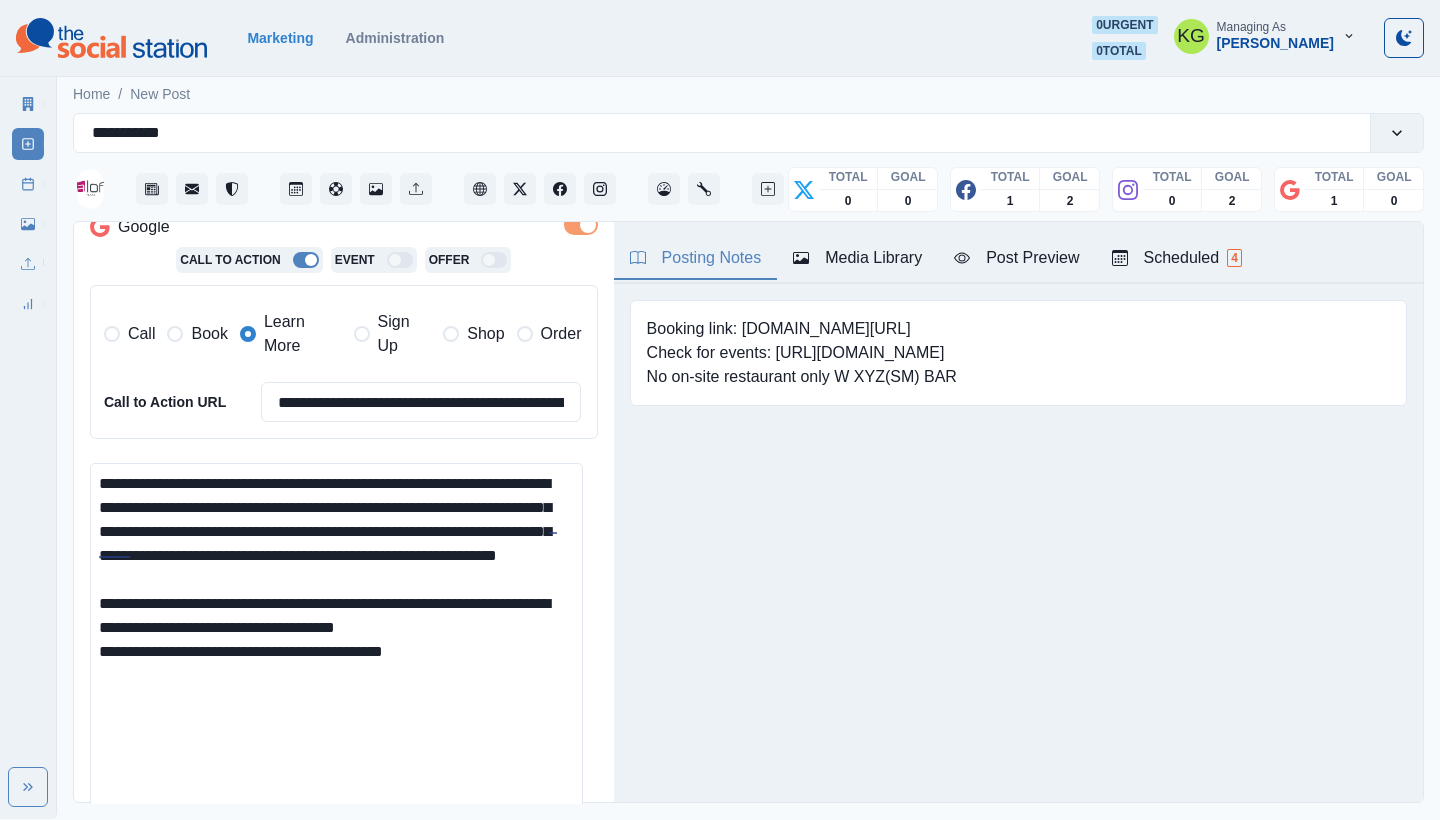 click on "Posting Notes Media Library Post Preview Scheduled 4 Booking link: [DOMAIN_NAME][URL]
Check for events: [URL][DOMAIN_NAME]
No on-site restaurant only W XYZ(SM) BAR Upload Type Any Image Video Source Any Upload Social Manager Found: Instagram Found: Google Customer Photo Found: TripAdvisor Review Found: Yelp Review Reusable Any Yes No Description Any Missing Description Duplicates Any Show Duplicated Media Last Scheduled Any Over A Month Ago Over [DATE] Over [DATE] Never Scheduled Sort Newest Media Oldest Media Most Recently Scheduled Least Recently Scheduled 1 2 3 4 5 16 Aloft Plano [DATE] 3:00 PM Like Comment Share Aloft Plano [DATE] Learn More Week Of * / * / **** GMT+8 [DATE] Scheduled 12:00 PM US/Central KG Bringing your pet along? We’re all for it! 🐾 Check out our pet-friendly amenities and policy here:  [DOMAIN_NAME][URL]
📷: @alofthotels Week Permalink Edit 1 Scheduled Call to Action 12:00 PM US/Central KG Week Permalink Edit 1 [DATE]" at bounding box center [1018, 512] 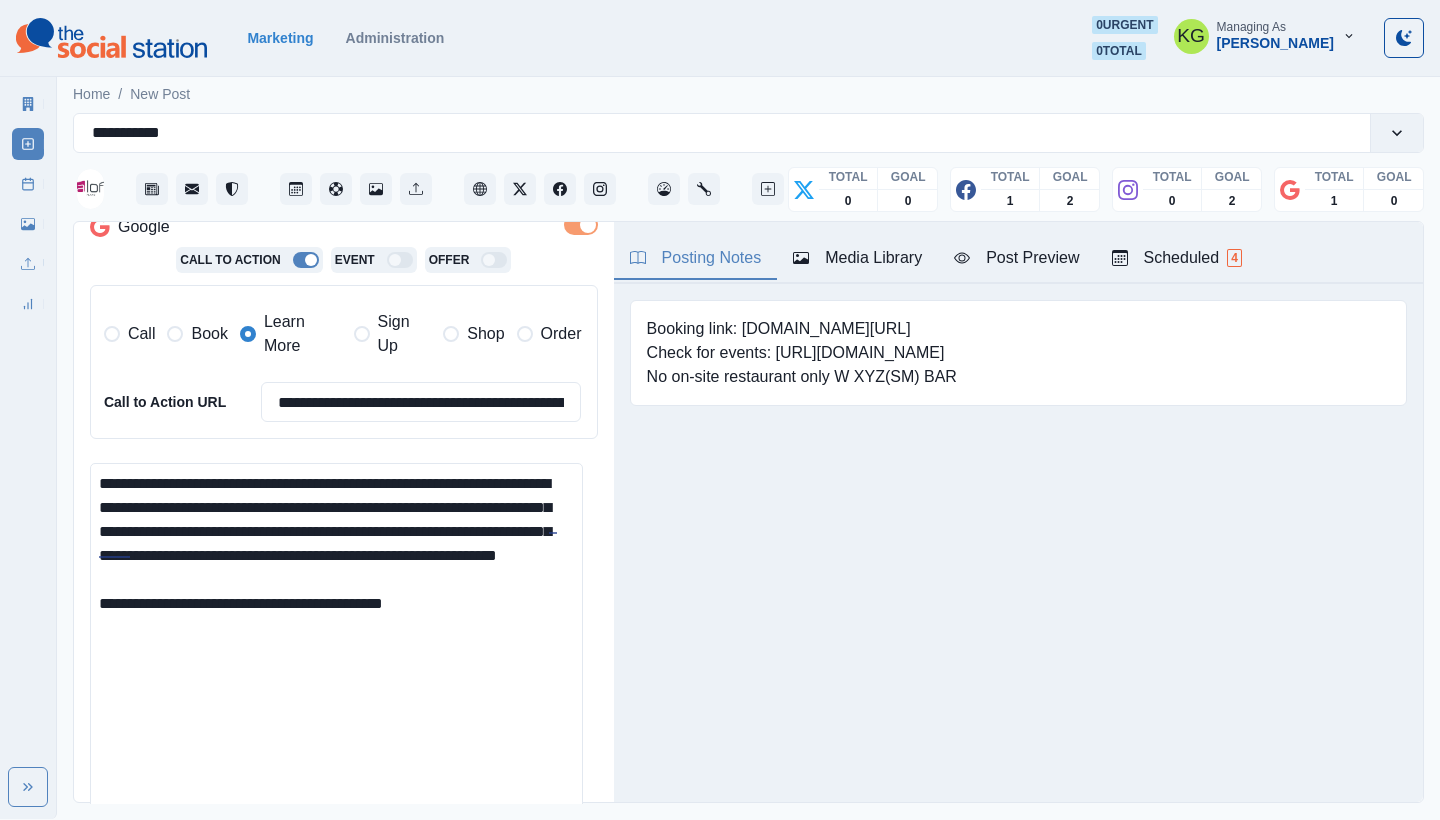 click on "**********" at bounding box center [336, 650] 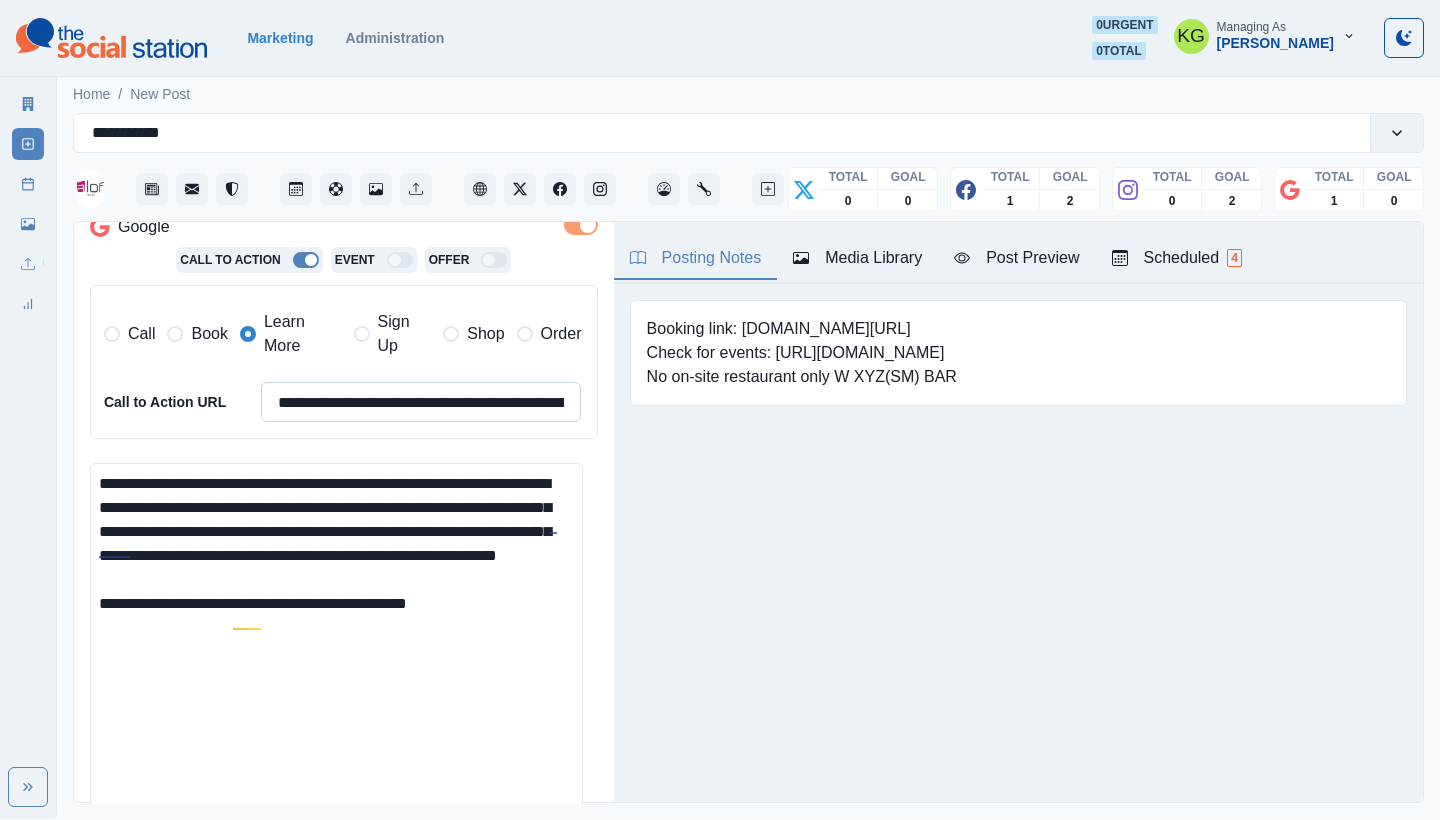 type on "**********" 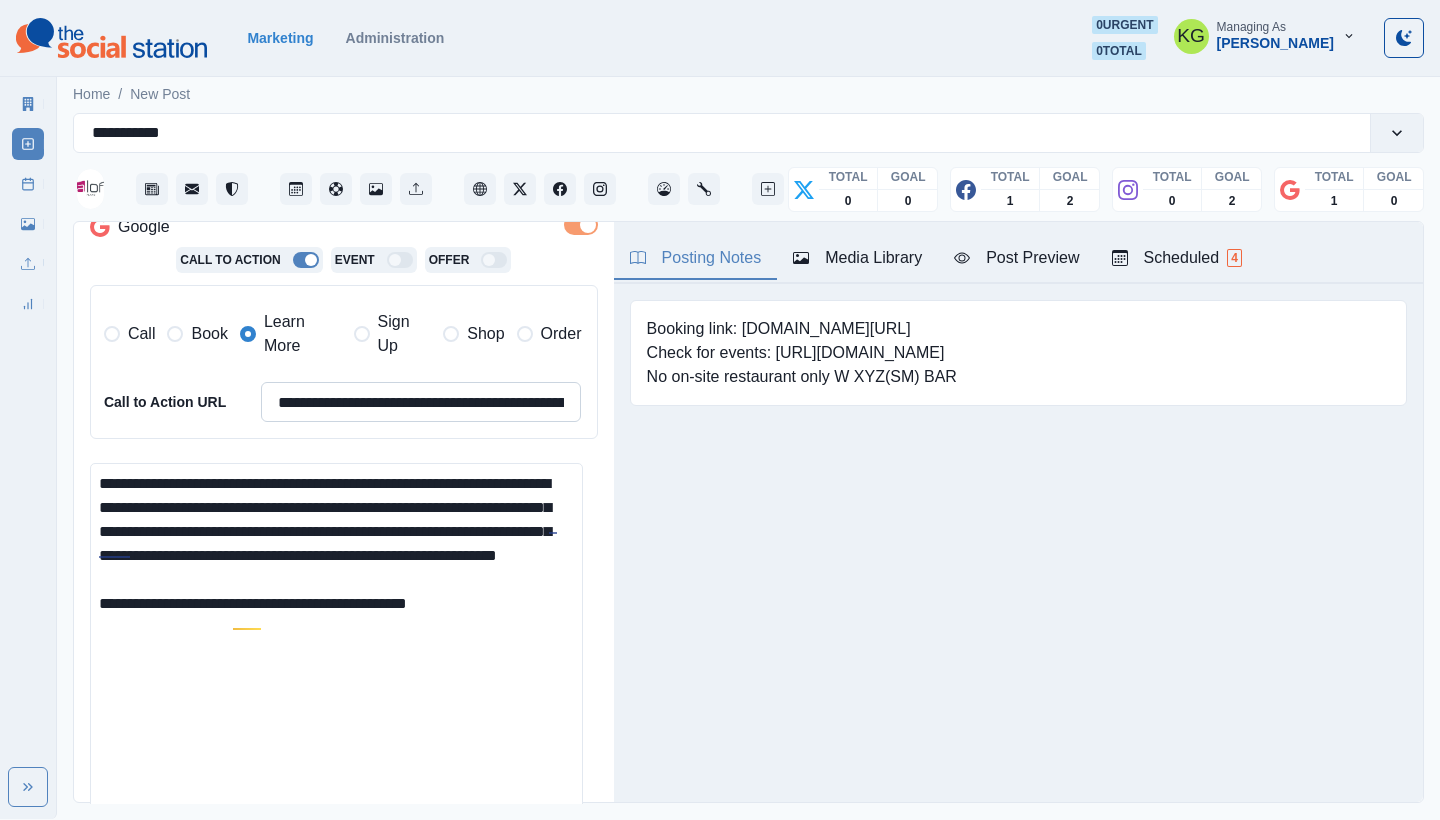 click on "**********" at bounding box center [421, 402] 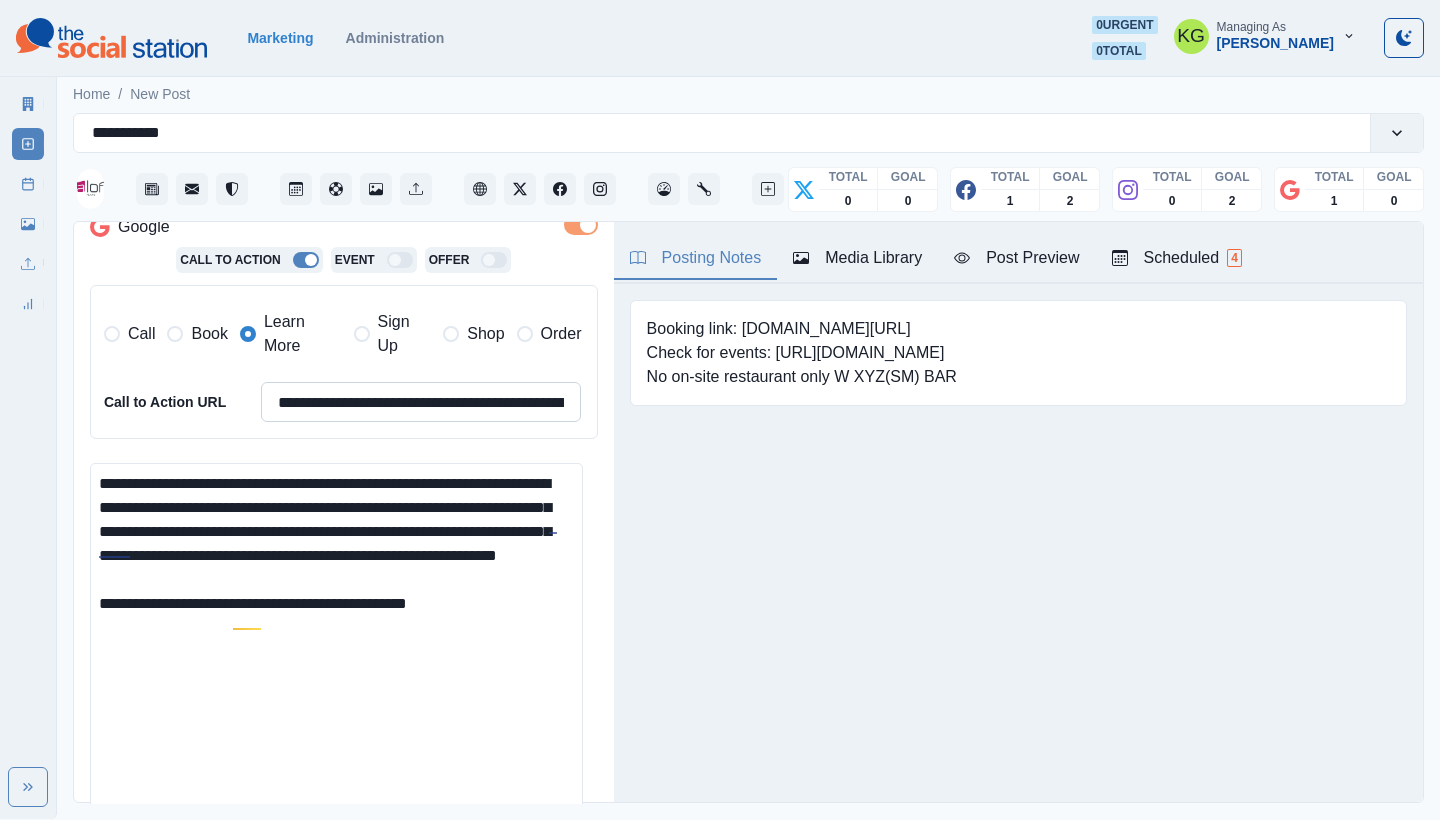 click on "**********" at bounding box center (421, 402) 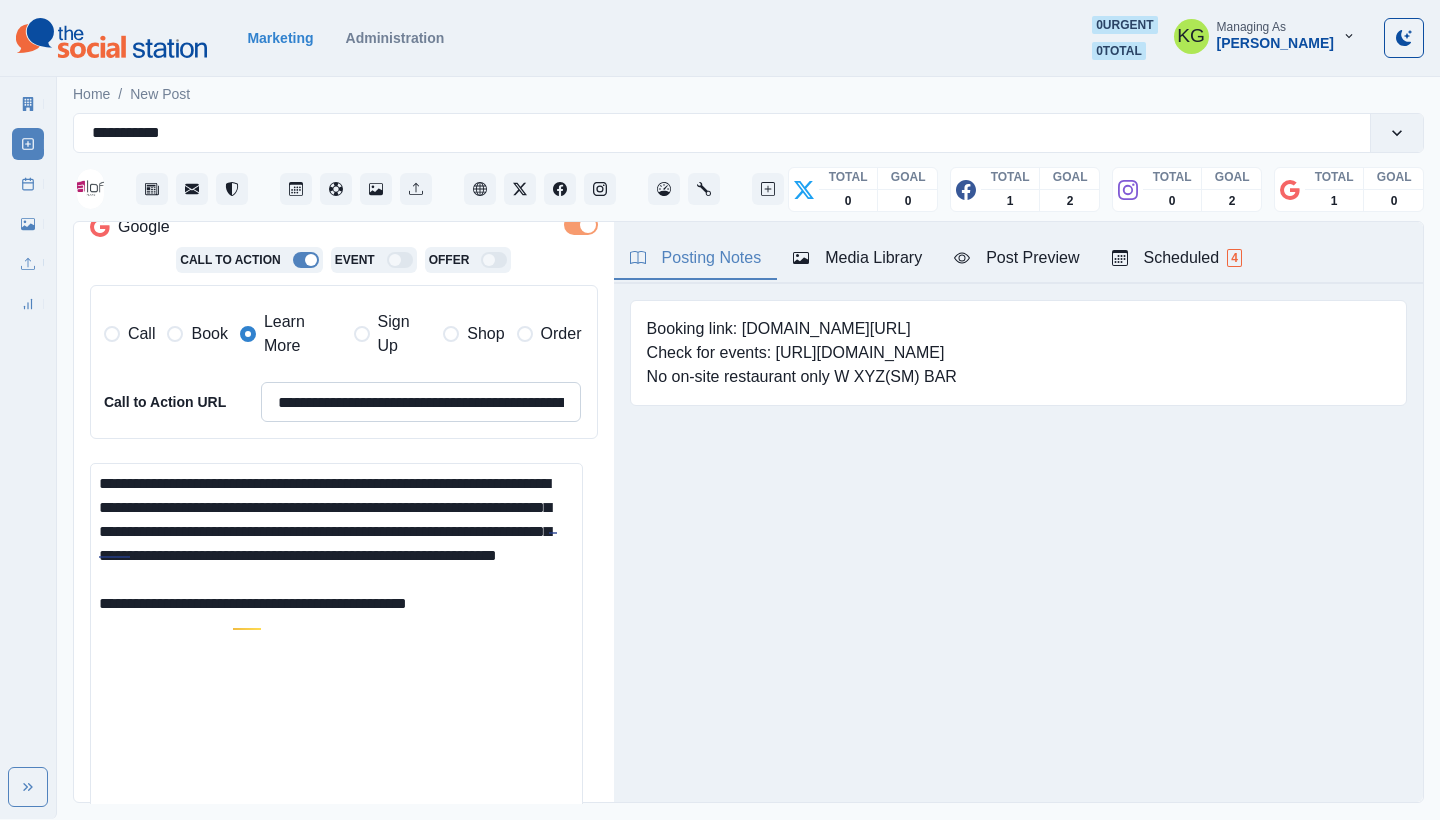 click on "**********" at bounding box center [421, 402] 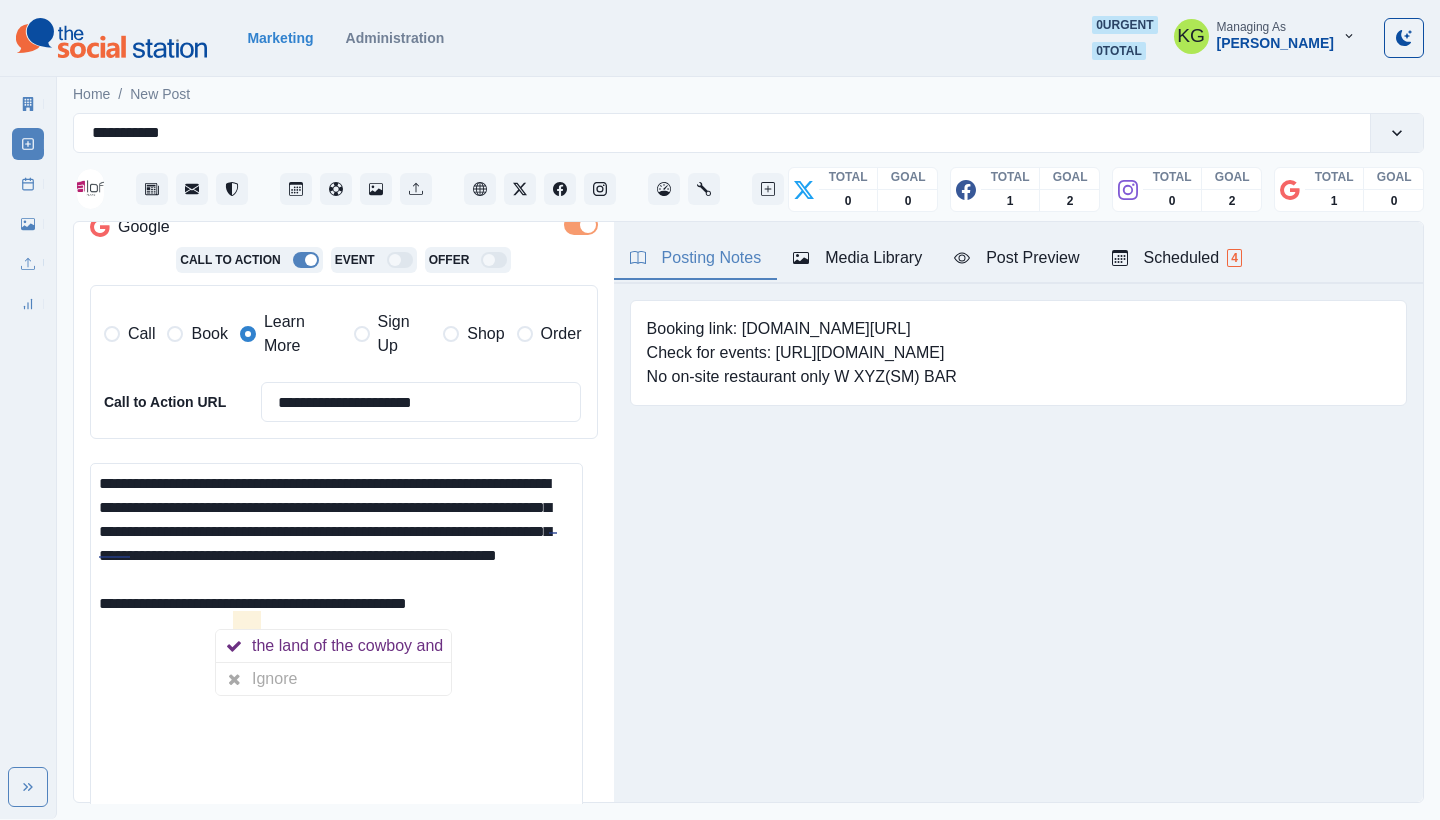 type on "**********" 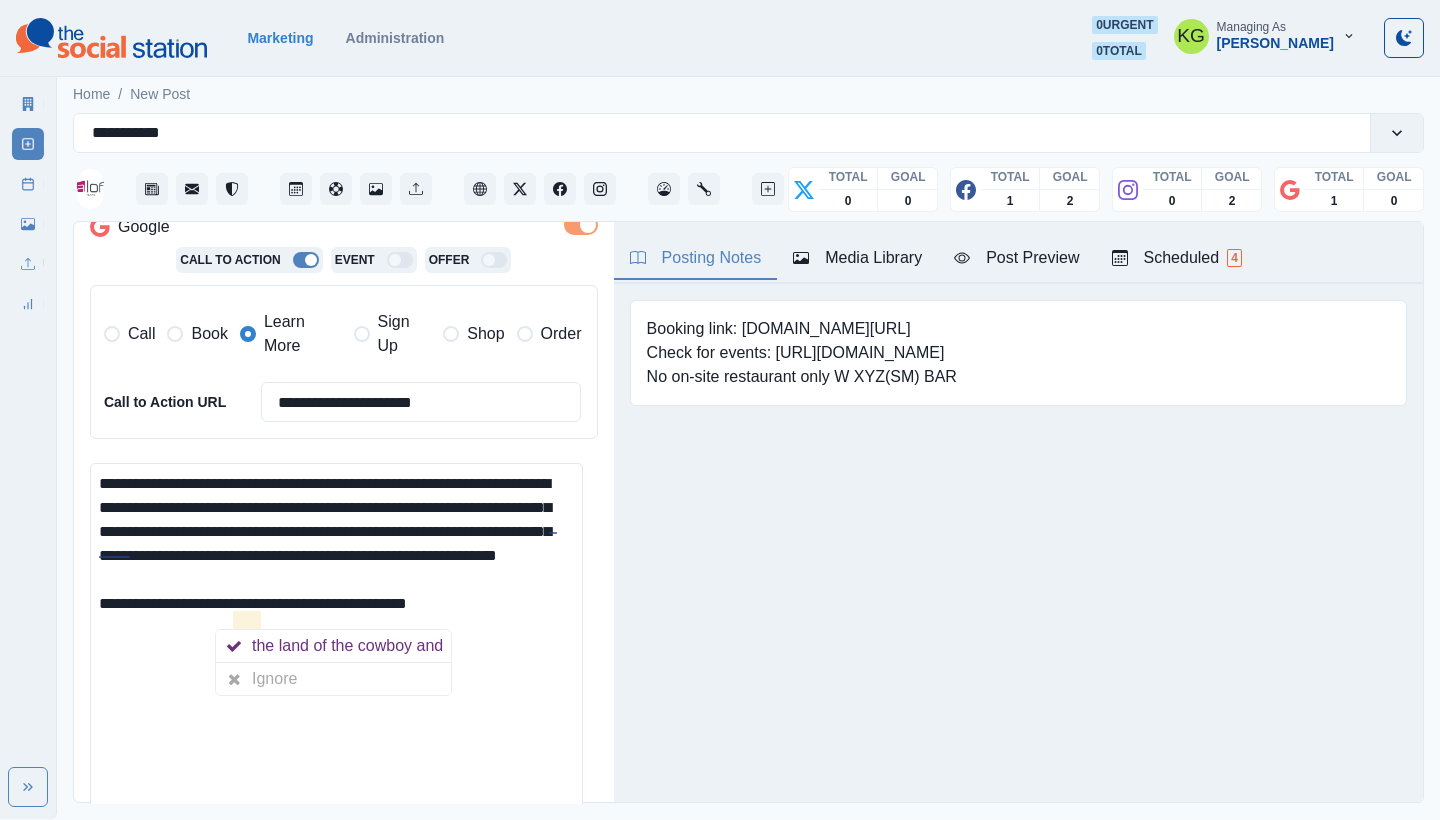 click on "**********" at bounding box center (336, 650) 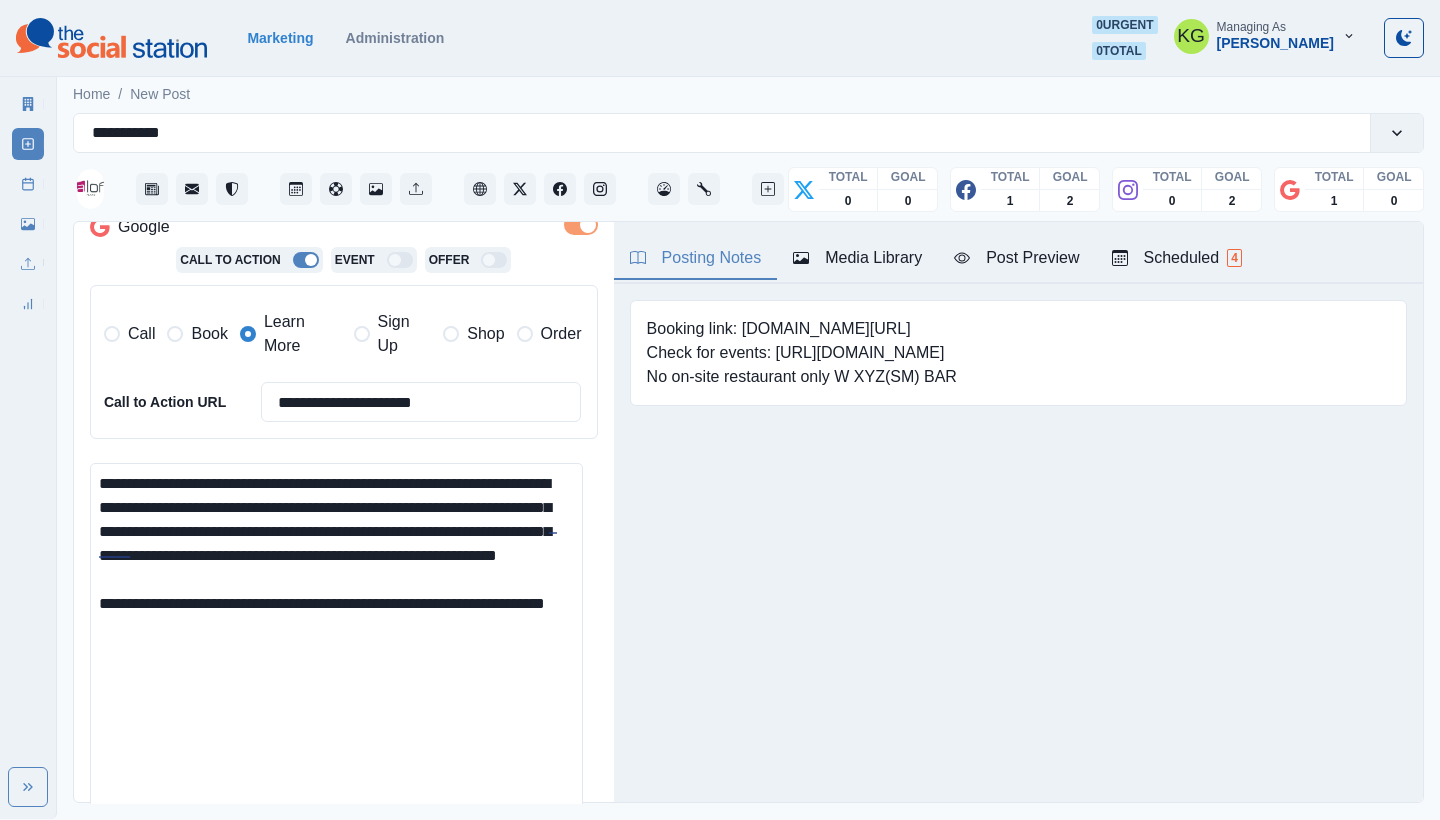 click on "**********" at bounding box center [336, 650] 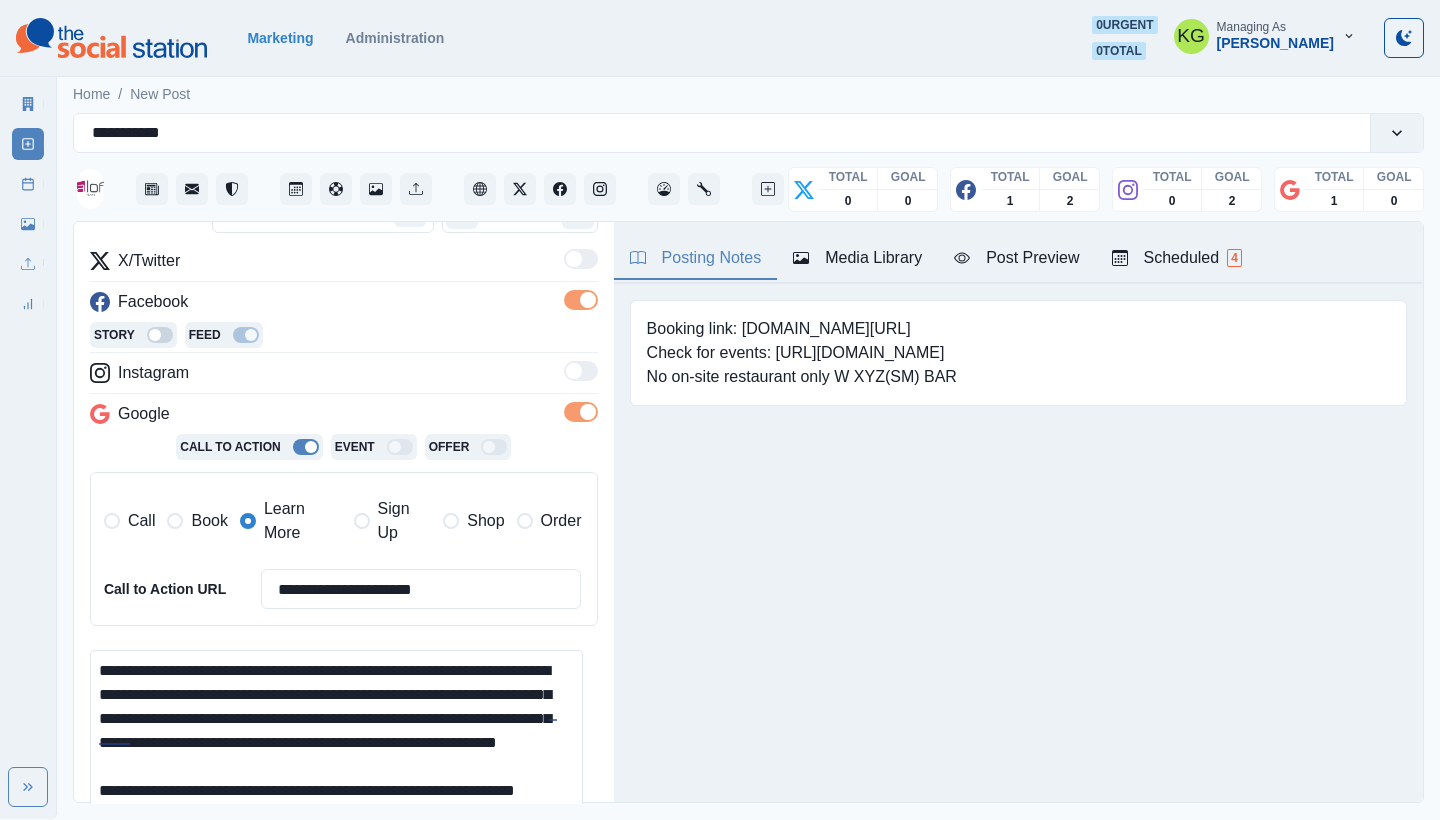 scroll, scrollTop: 128, scrollLeft: 0, axis: vertical 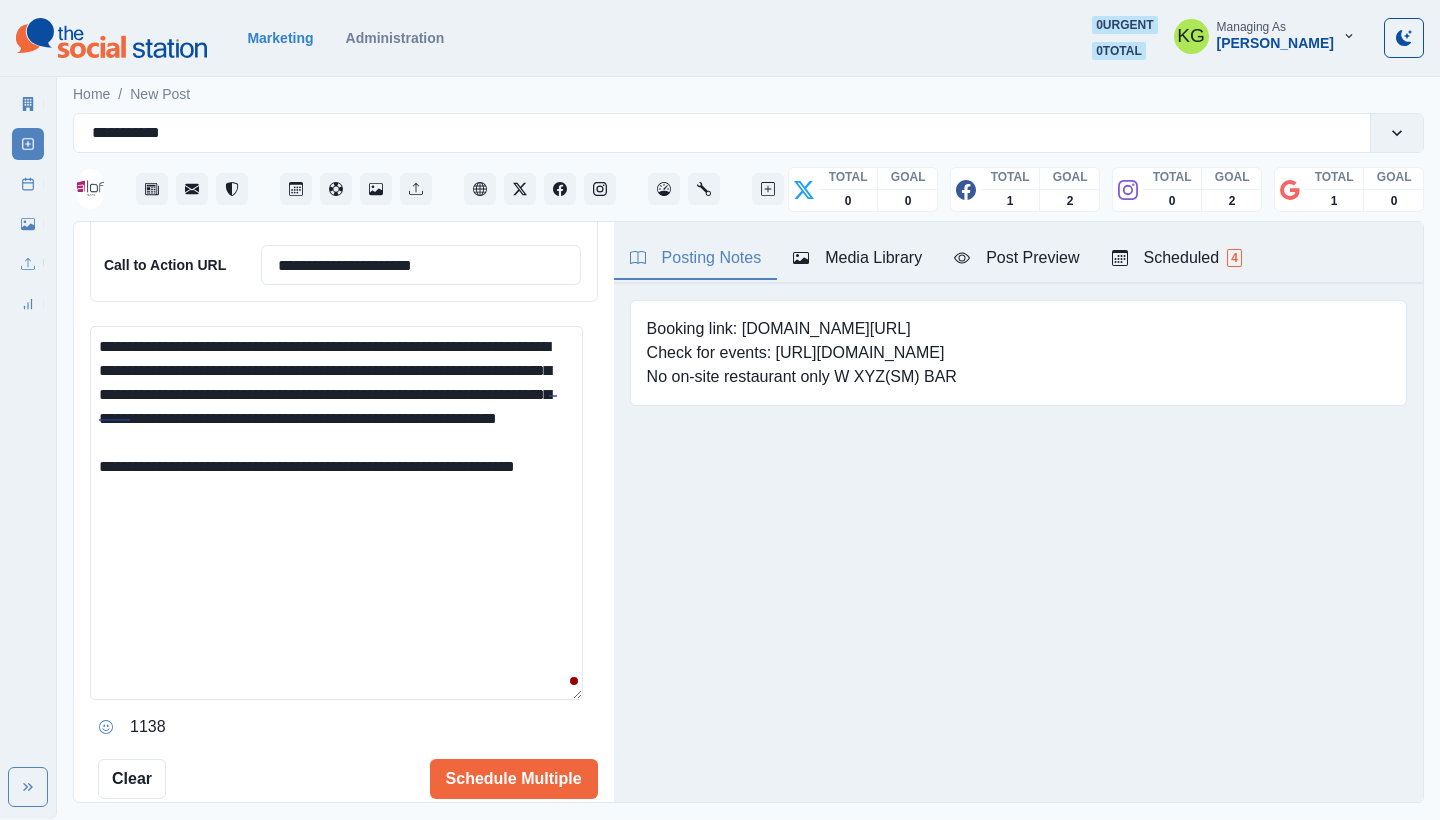 click on "**********" at bounding box center [336, 513] 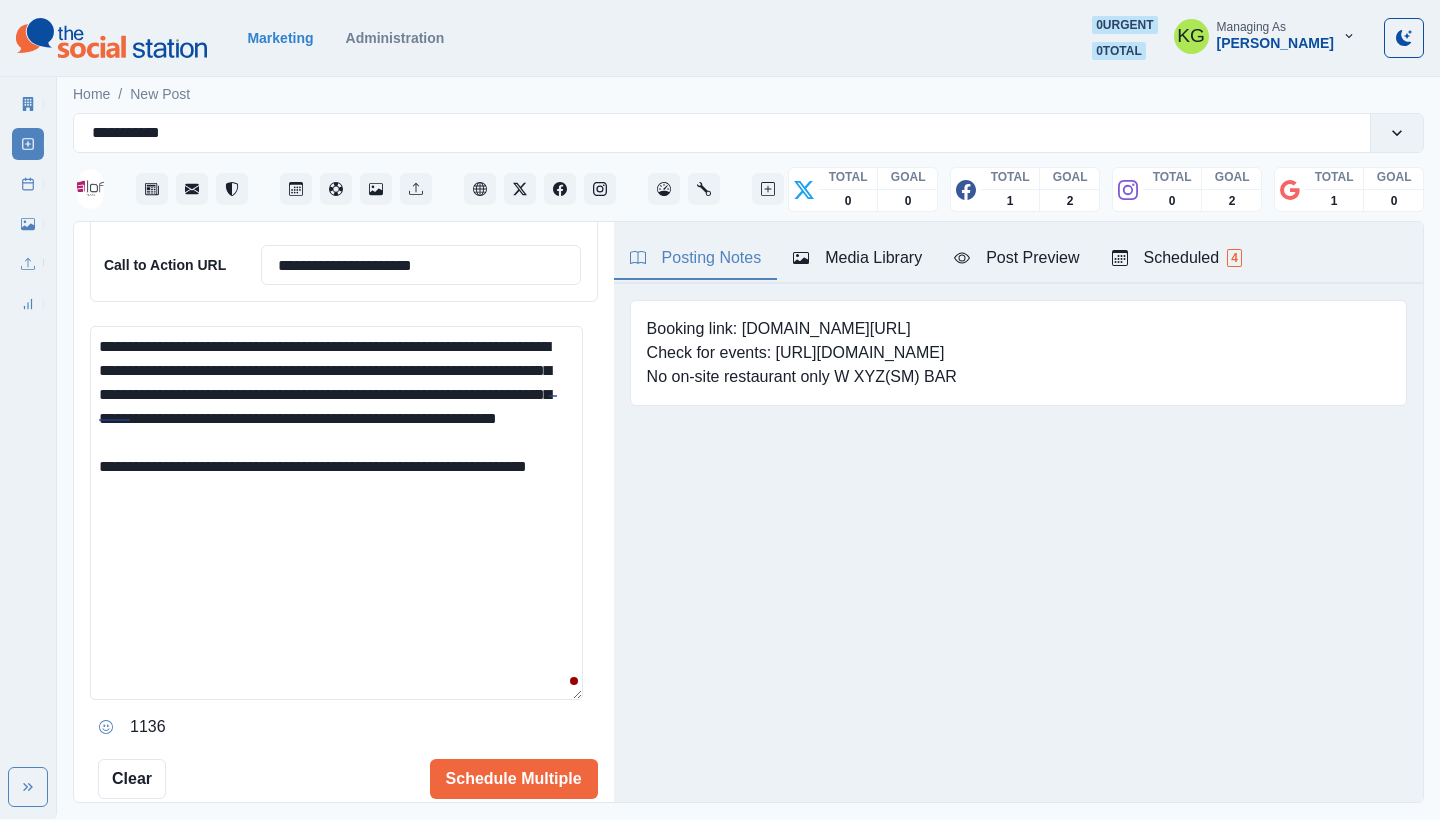 click 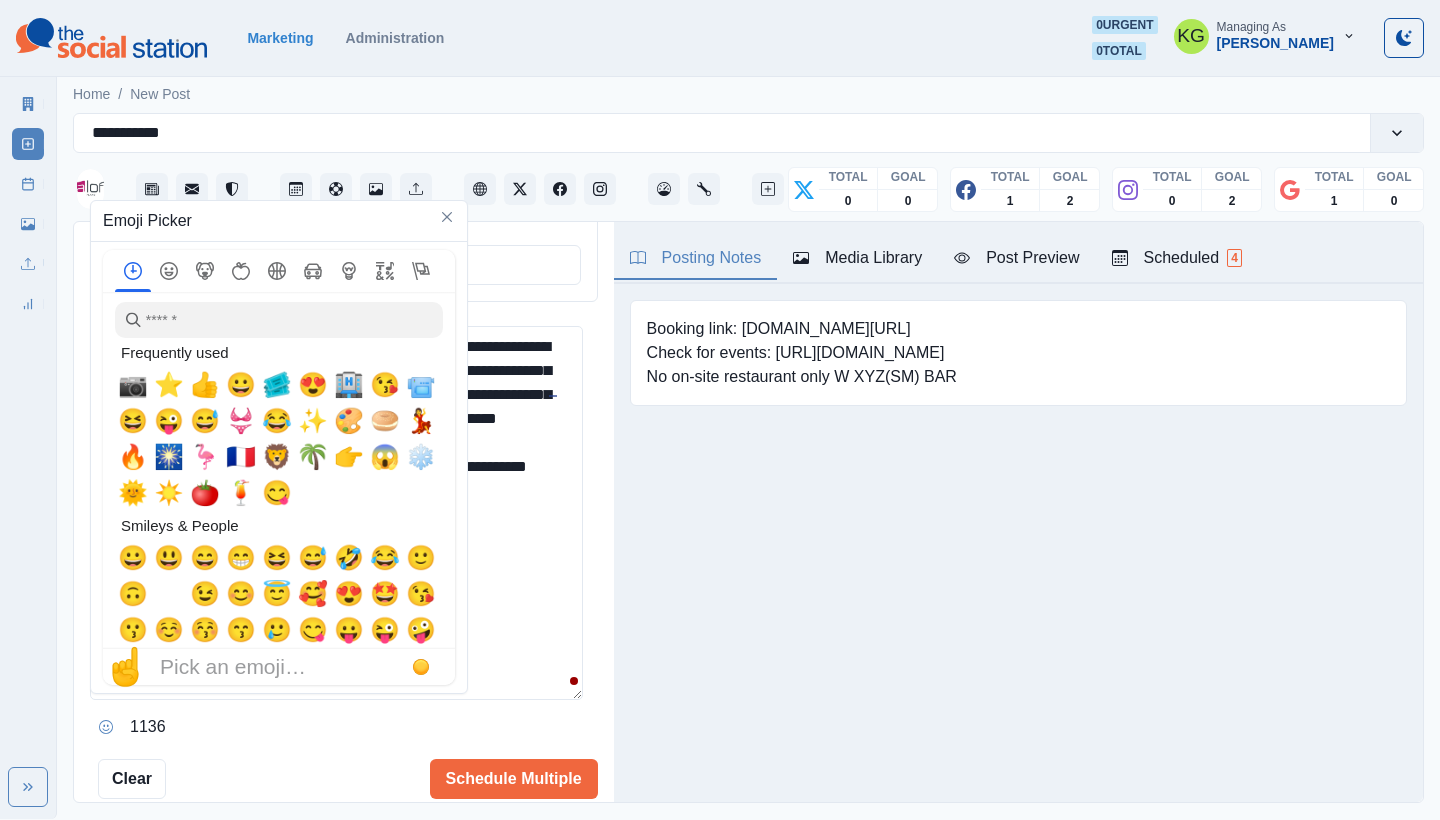 click on "📷" at bounding box center [133, 385] 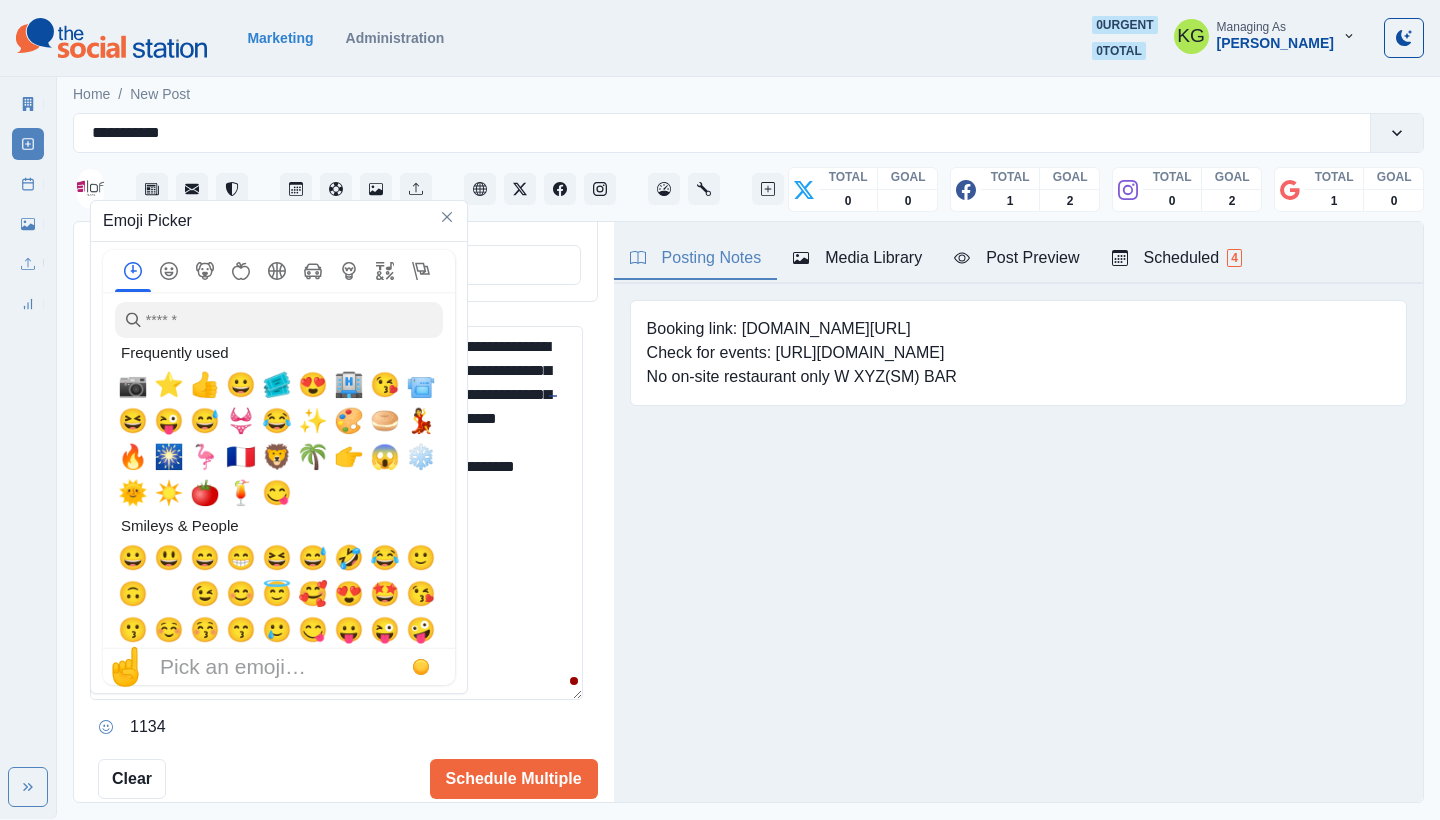 click on "**********" at bounding box center [336, 513] 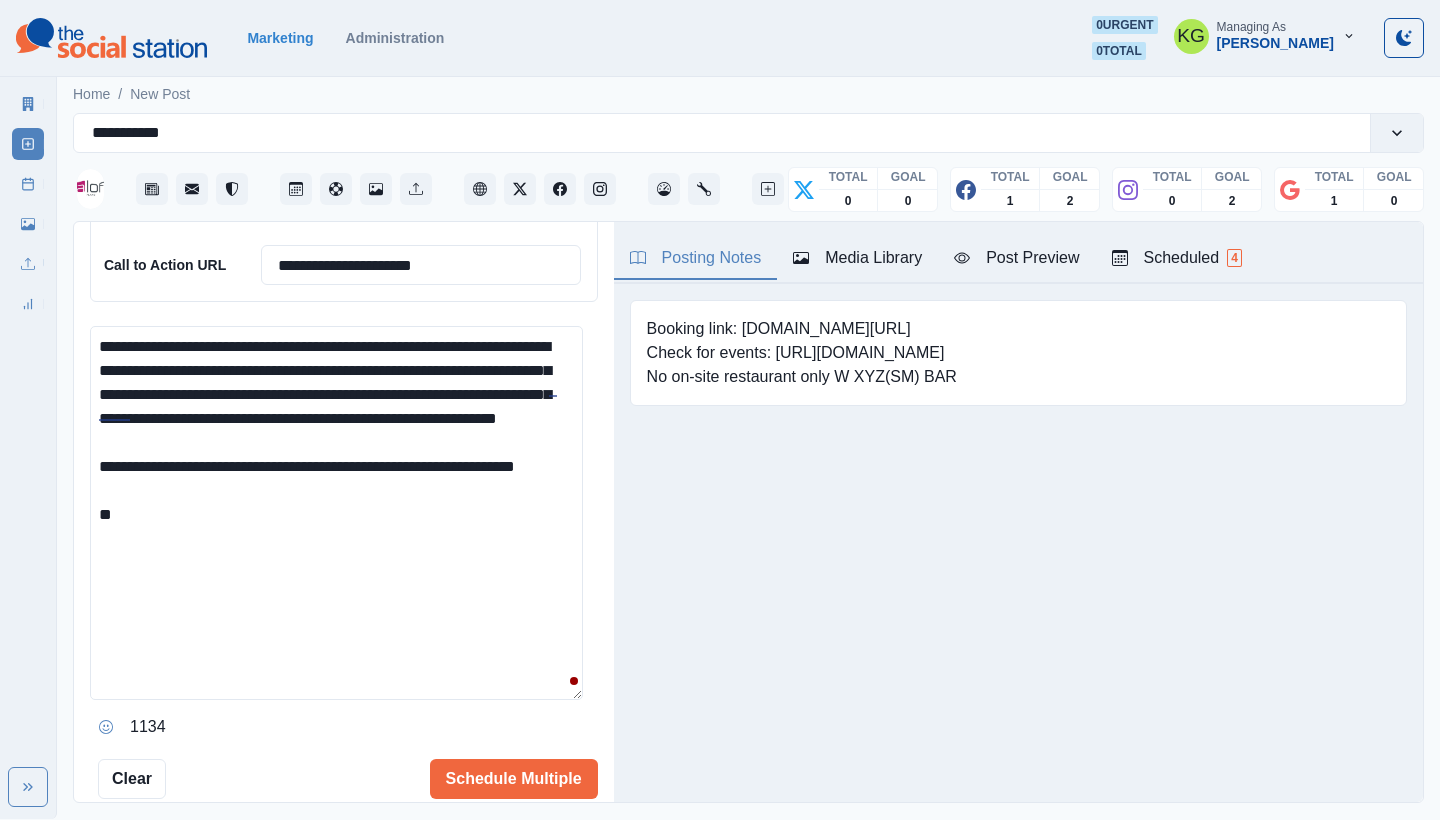 click on "**********" at bounding box center [336, 513] 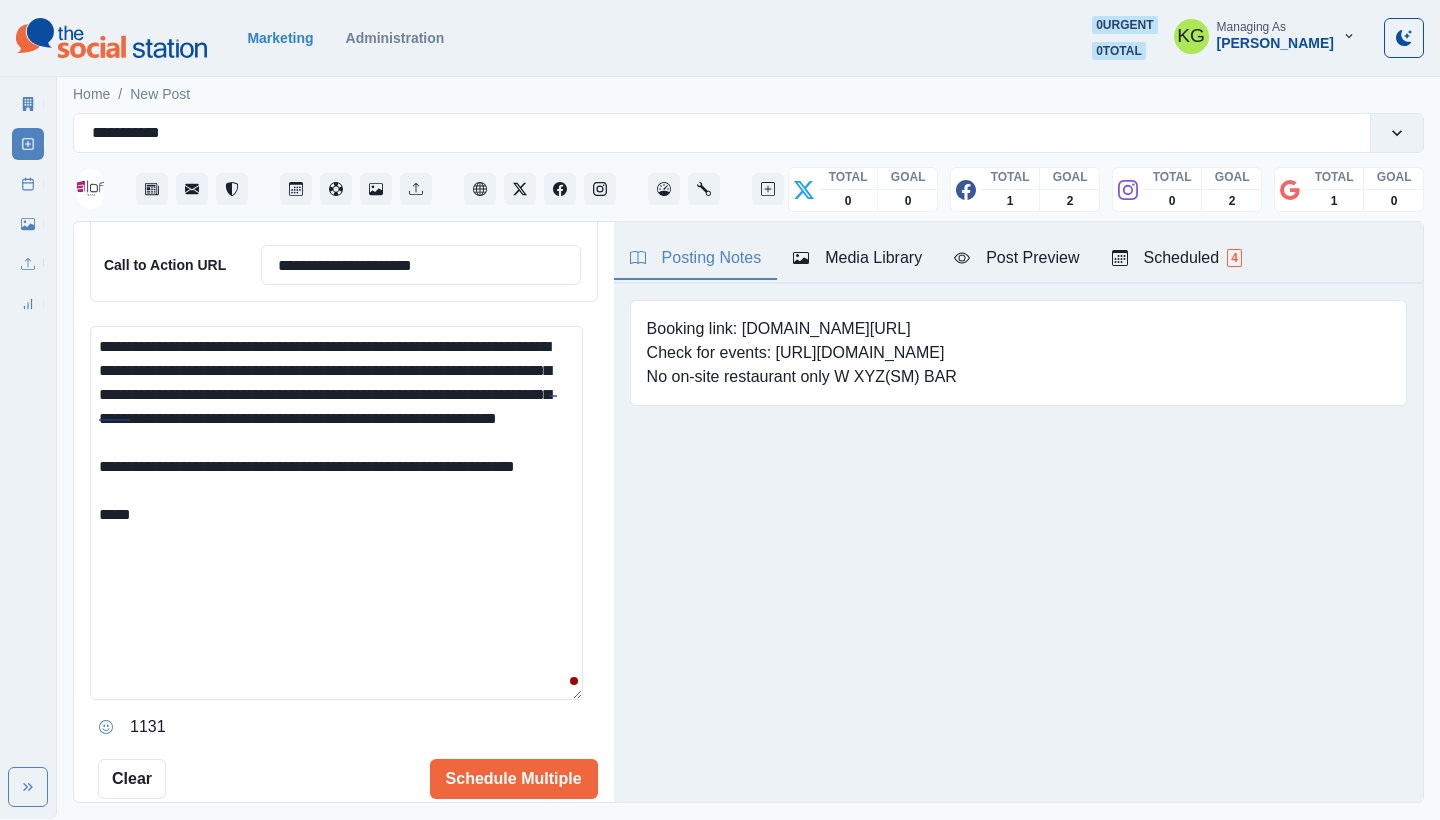 paste on "**********" 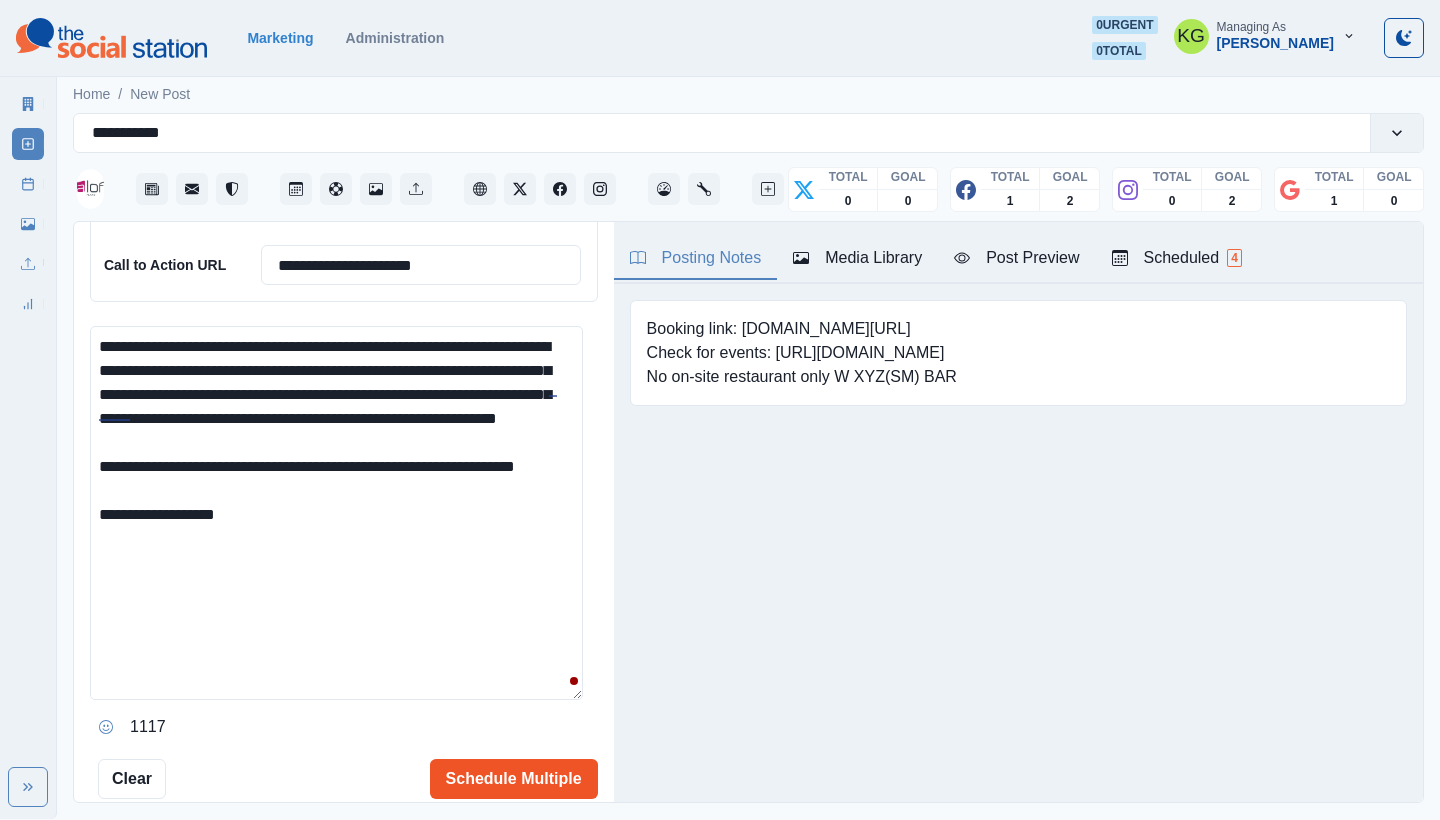 type on "**********" 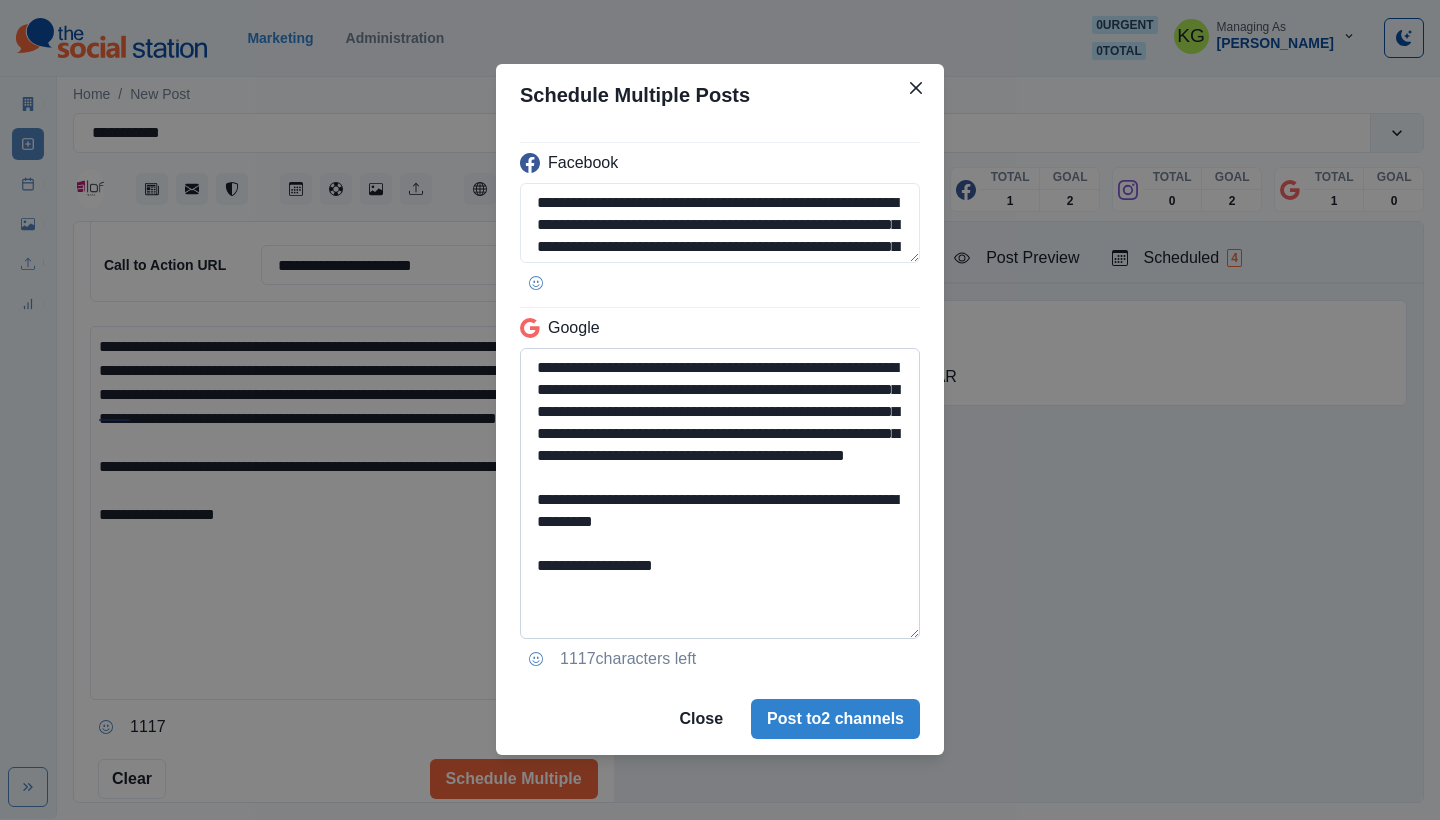 click on "**********" at bounding box center (720, 493) 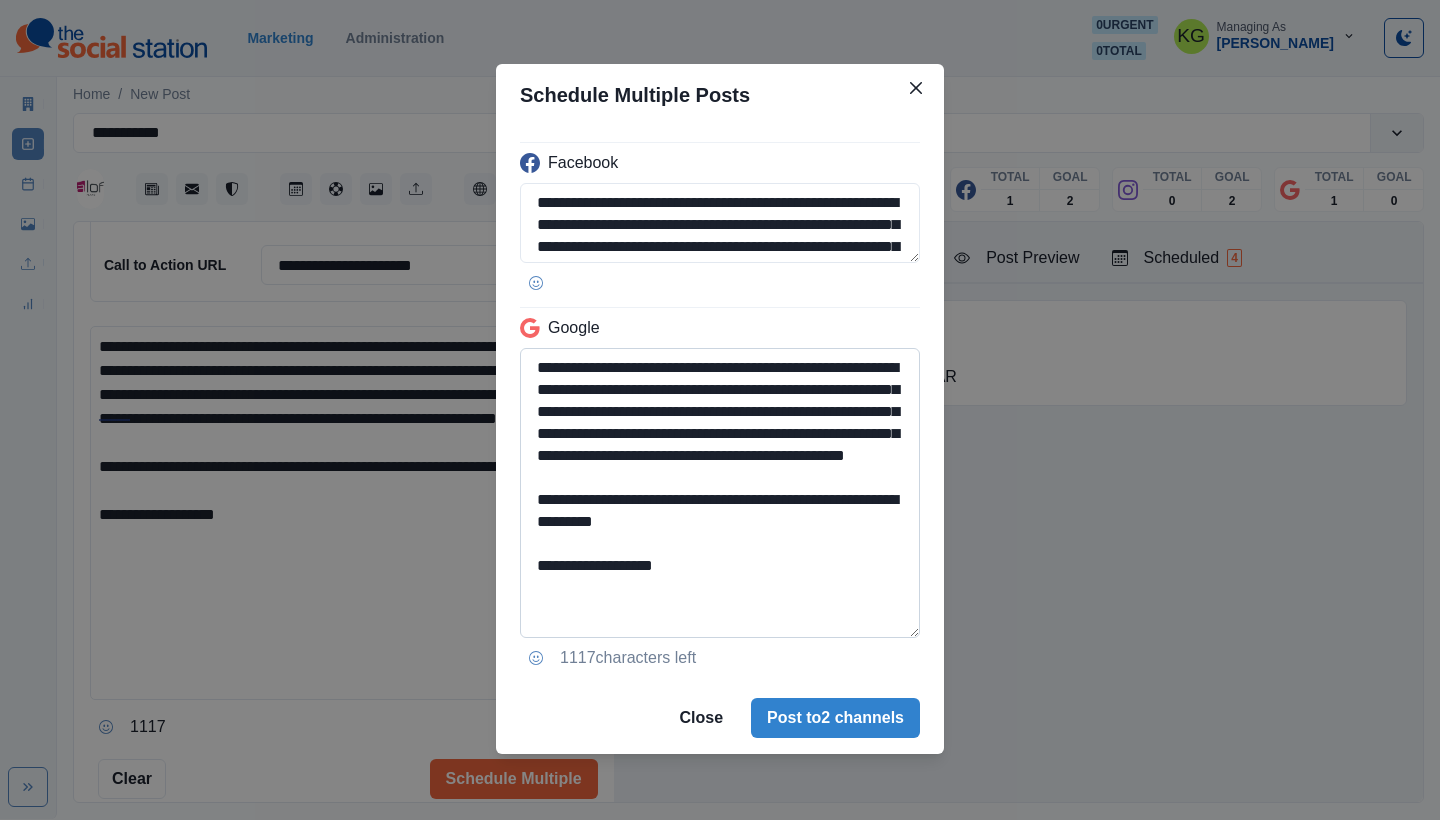 click on "**********" at bounding box center [720, 493] 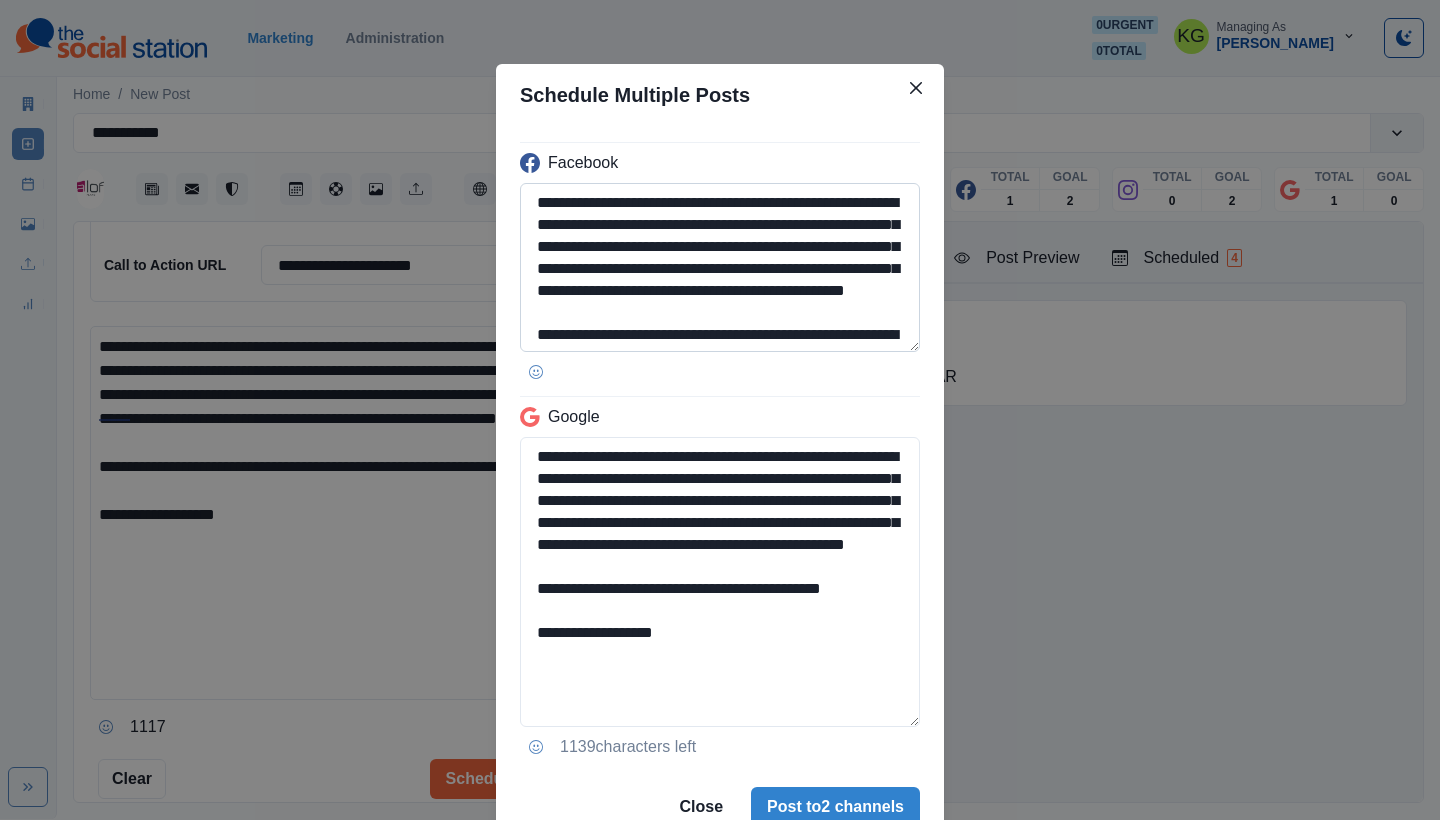 click on "**********" at bounding box center [720, 267] 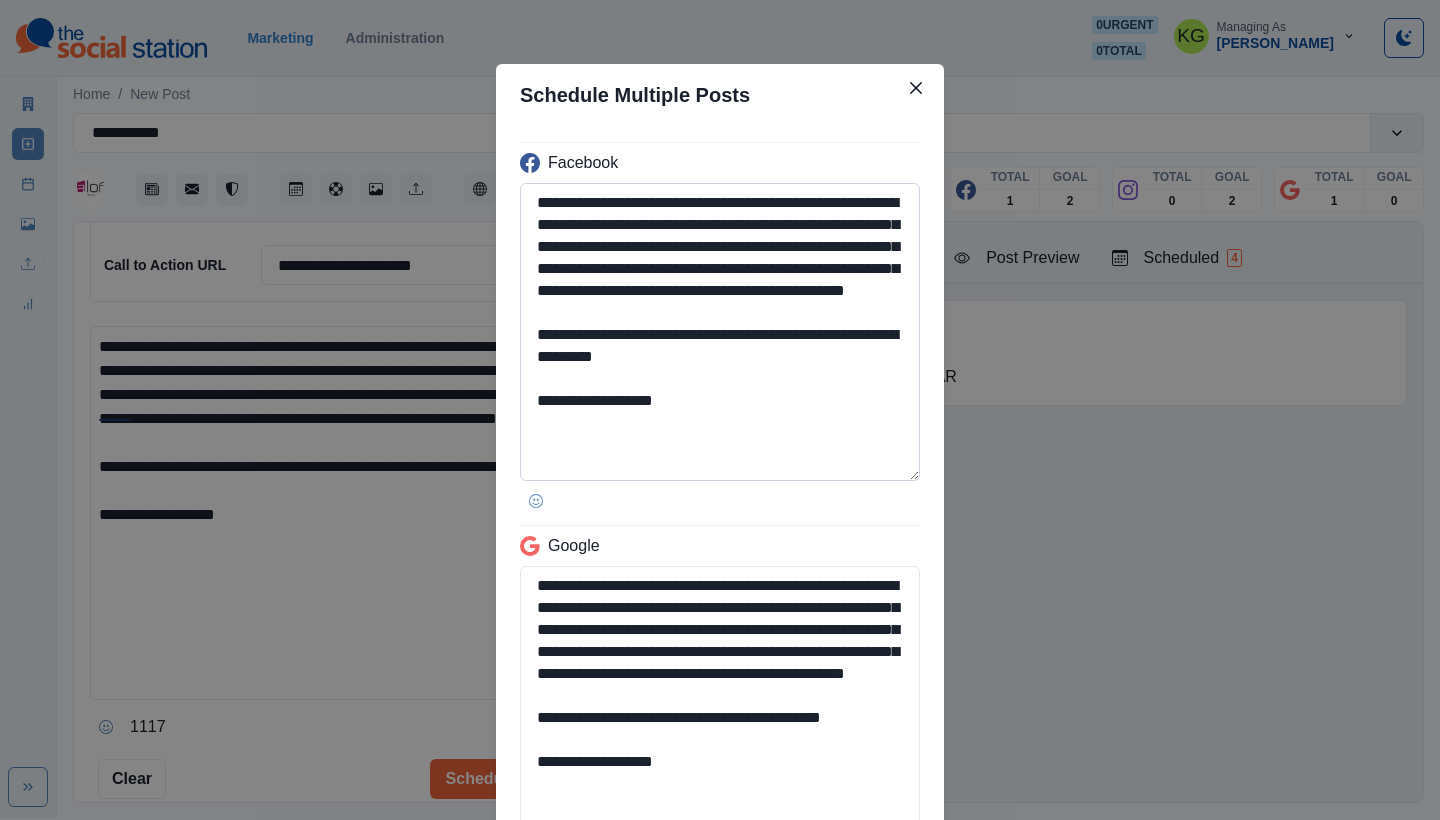 type on "**********" 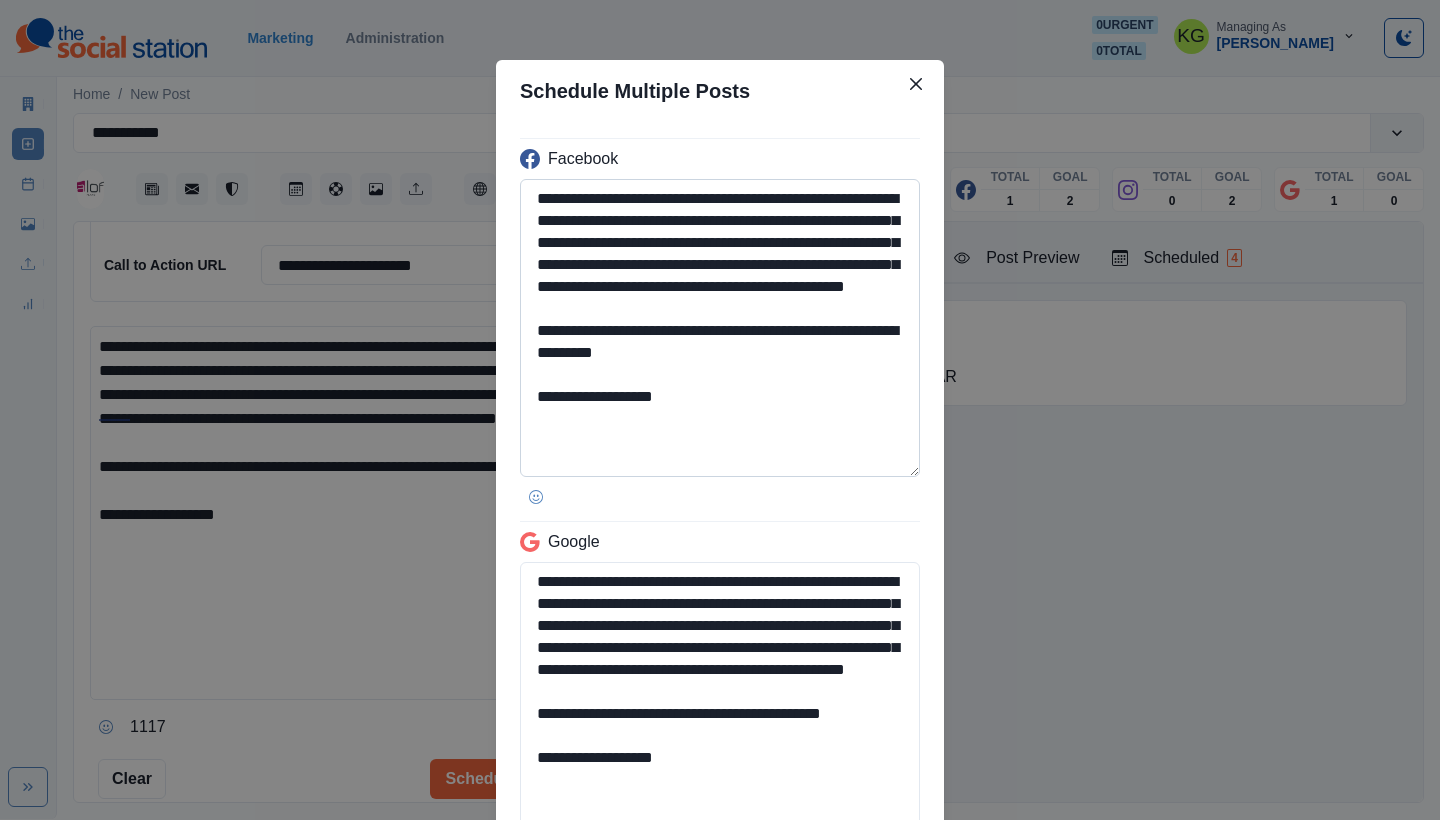 scroll, scrollTop: 216, scrollLeft: 0, axis: vertical 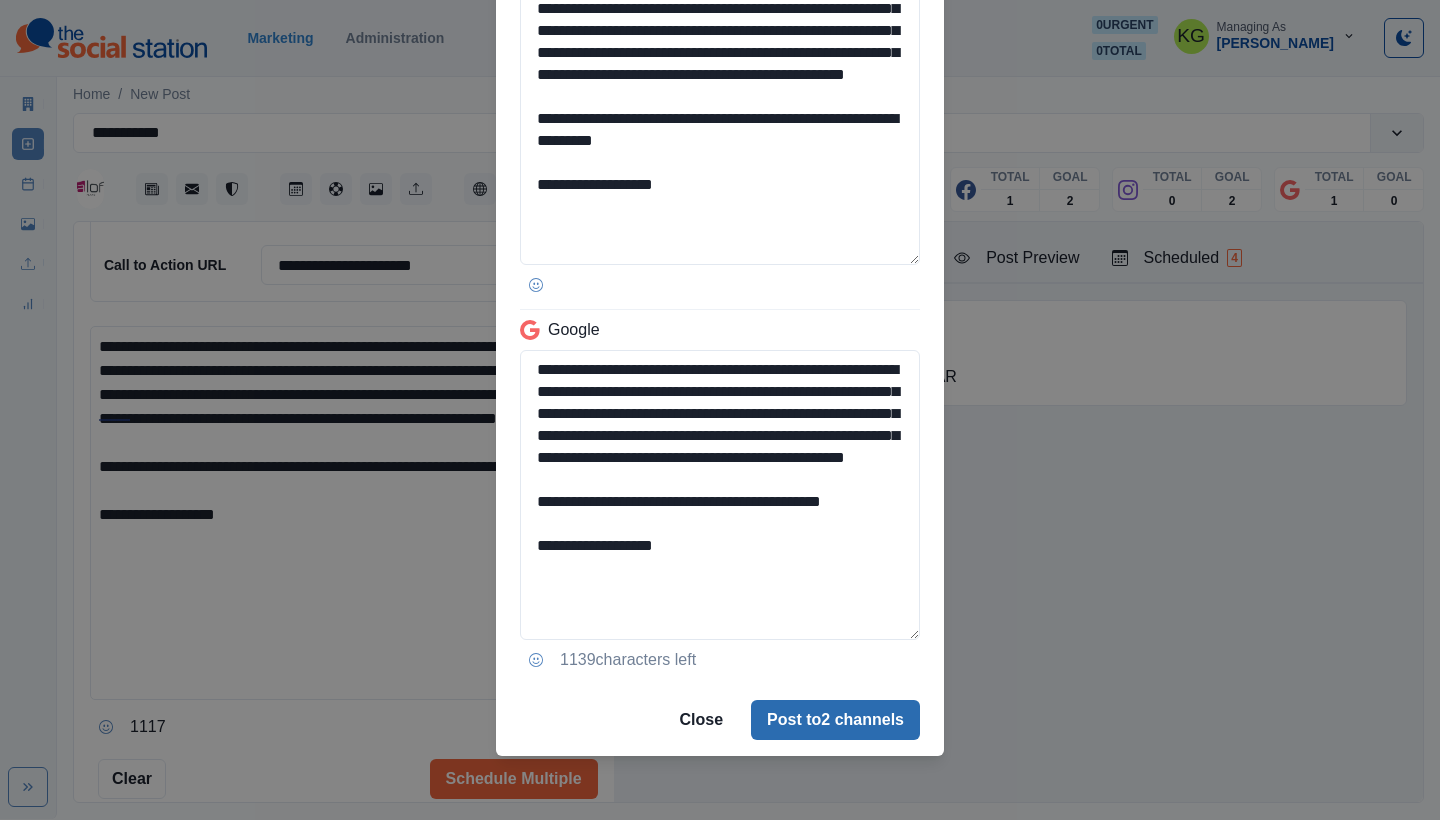 type on "**********" 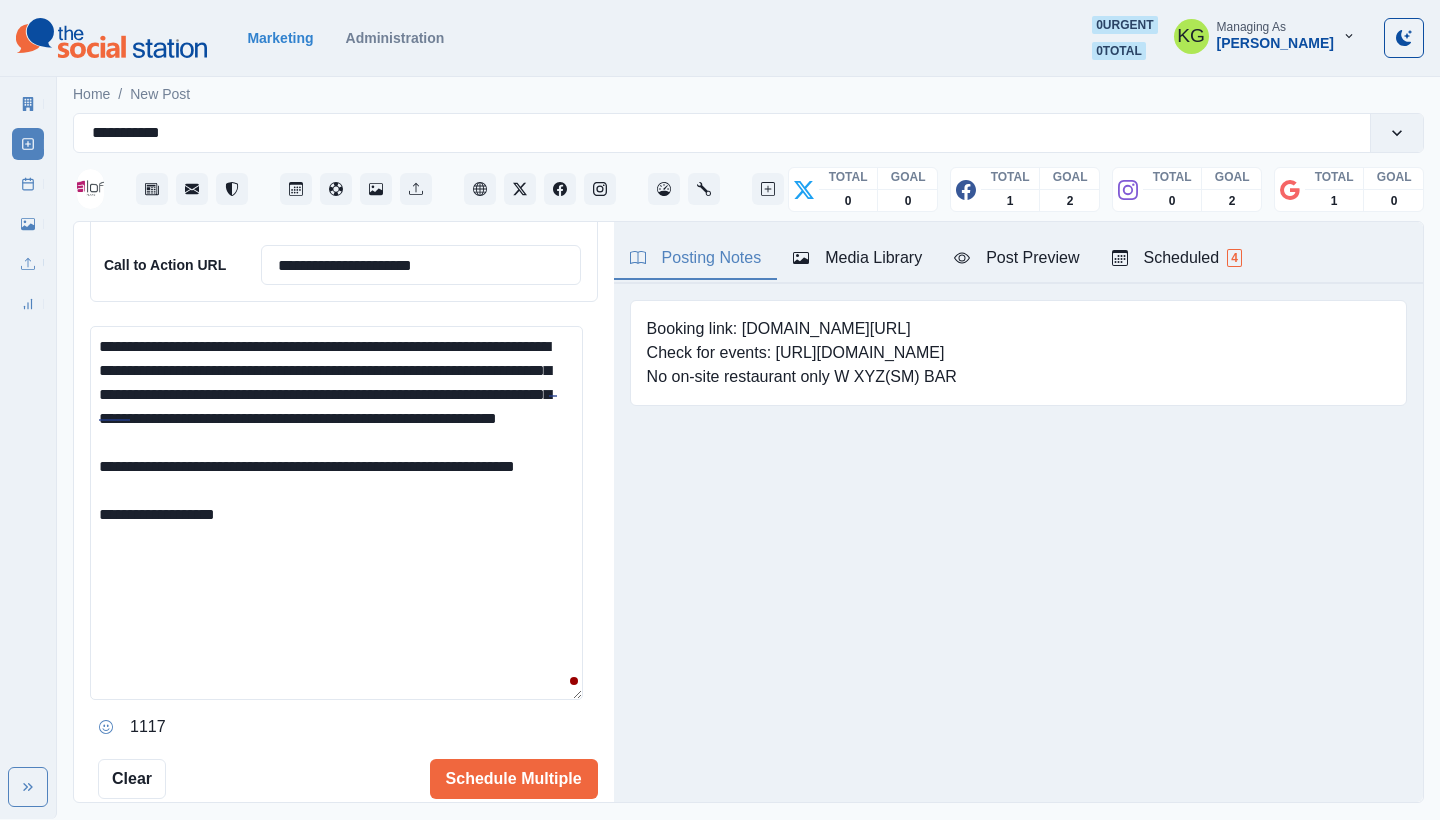 type 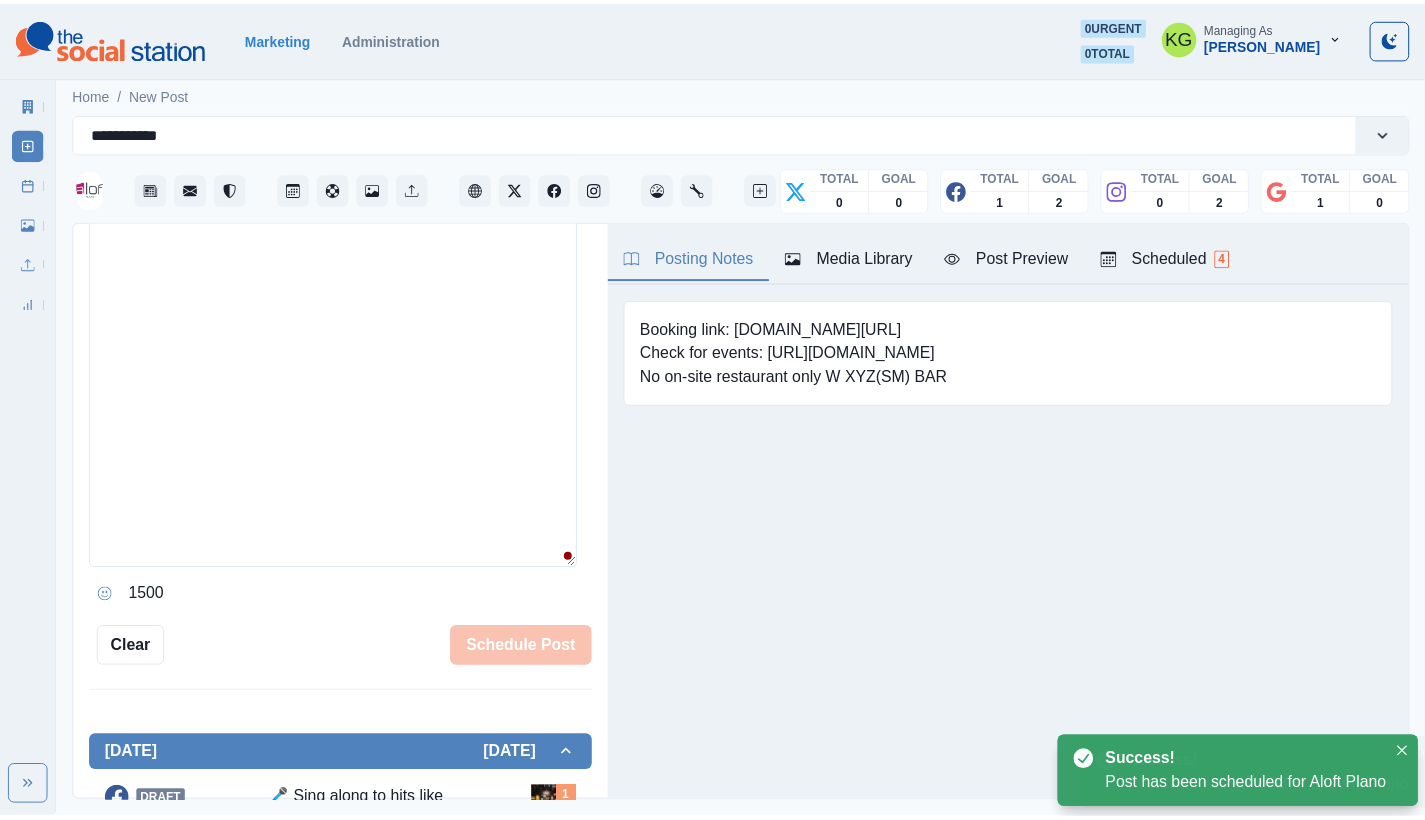 scroll, scrollTop: 382, scrollLeft: 0, axis: vertical 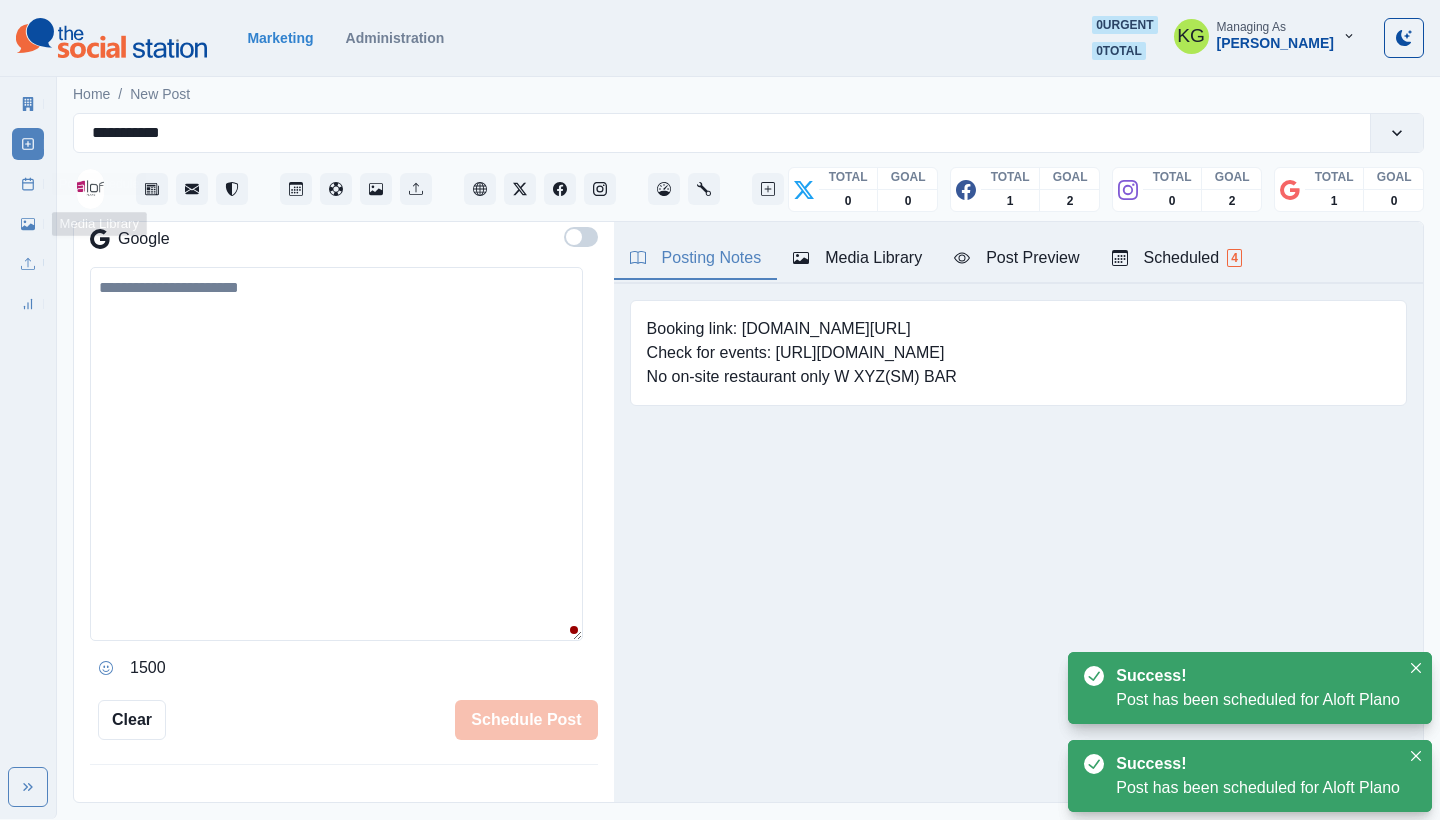 click on "Post Schedule" at bounding box center [28, 184] 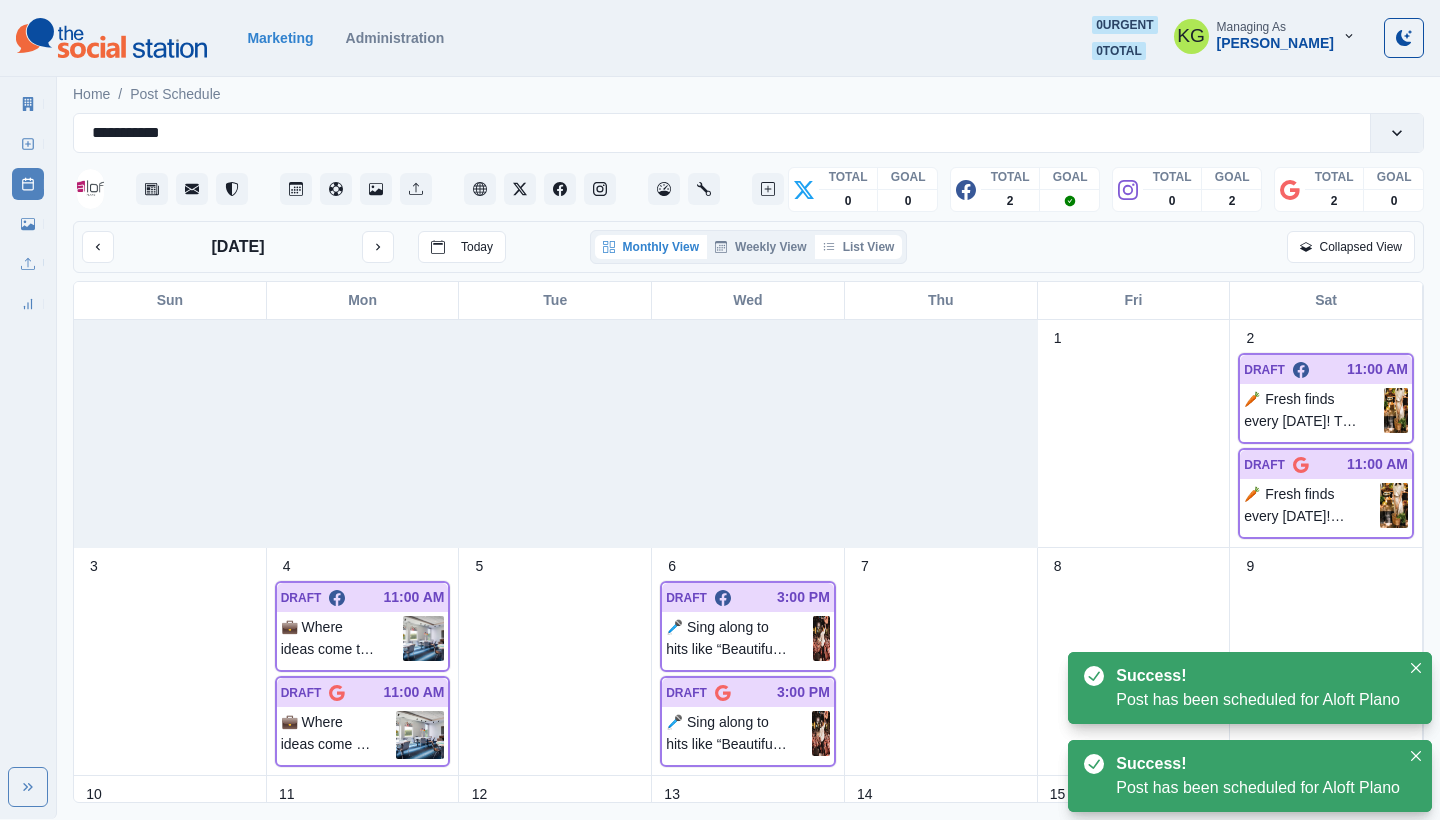 click on "List View" at bounding box center (859, 247) 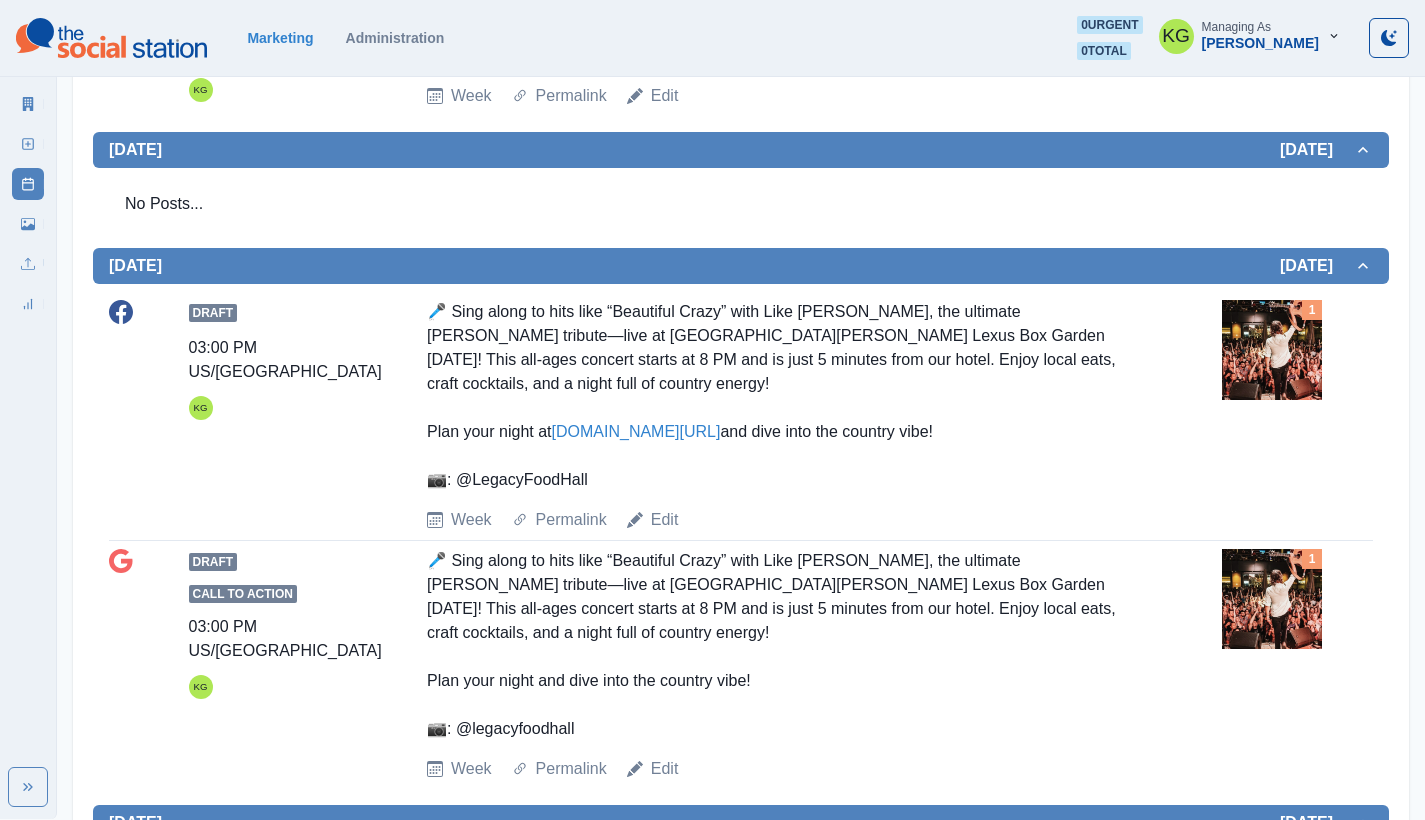 scroll, scrollTop: 8, scrollLeft: 0, axis: vertical 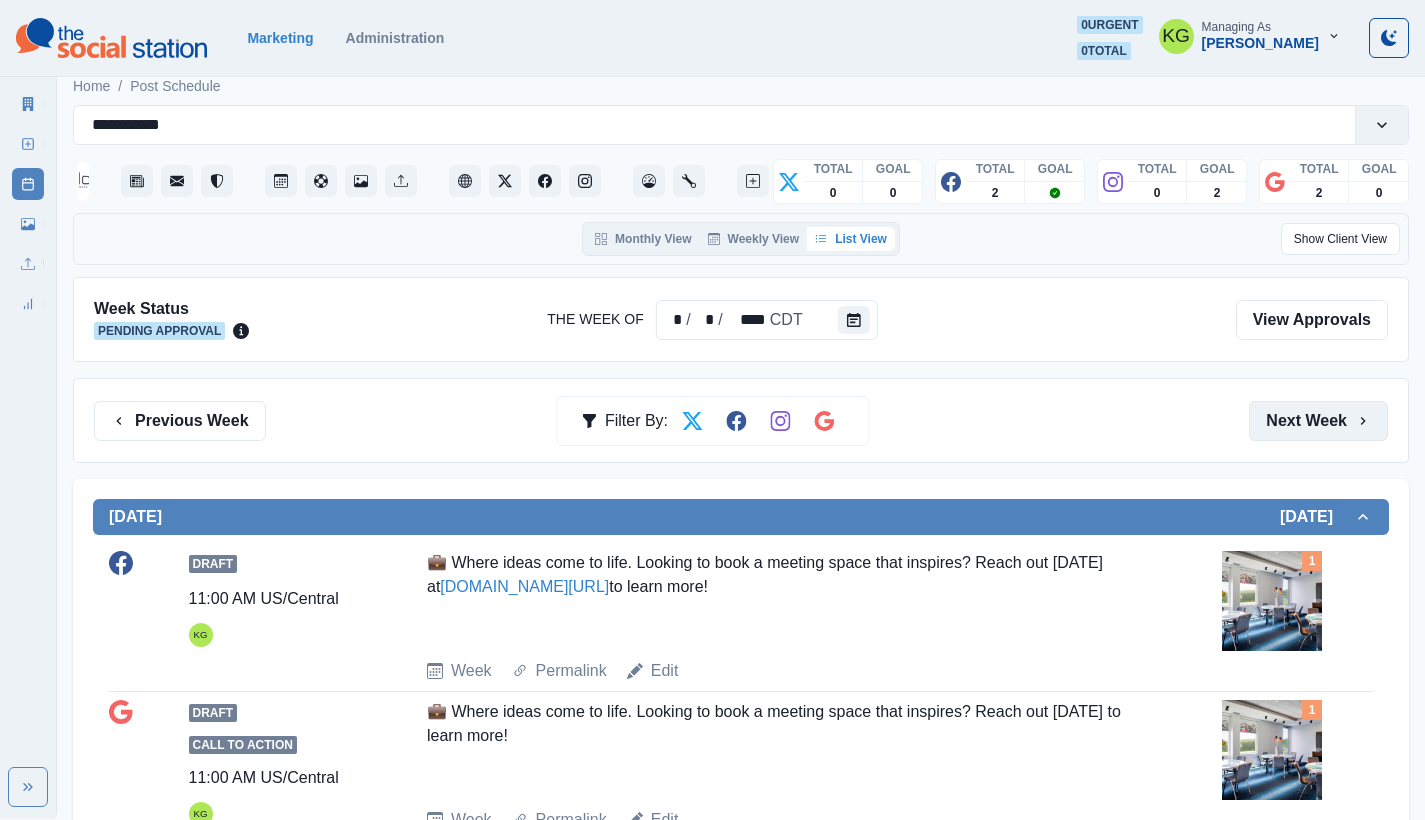 click on "Next Week" at bounding box center (1318, 421) 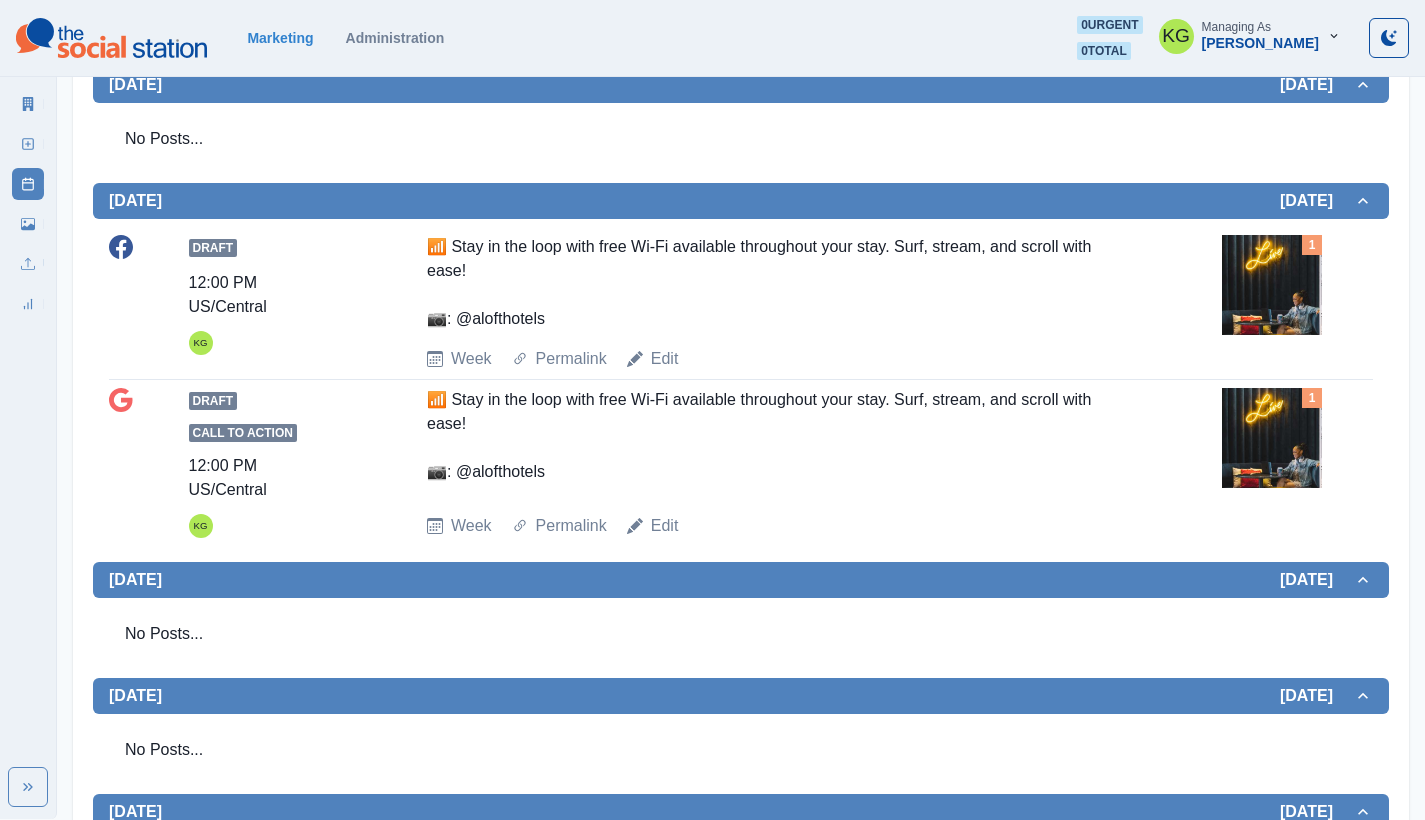 scroll, scrollTop: 245, scrollLeft: 0, axis: vertical 